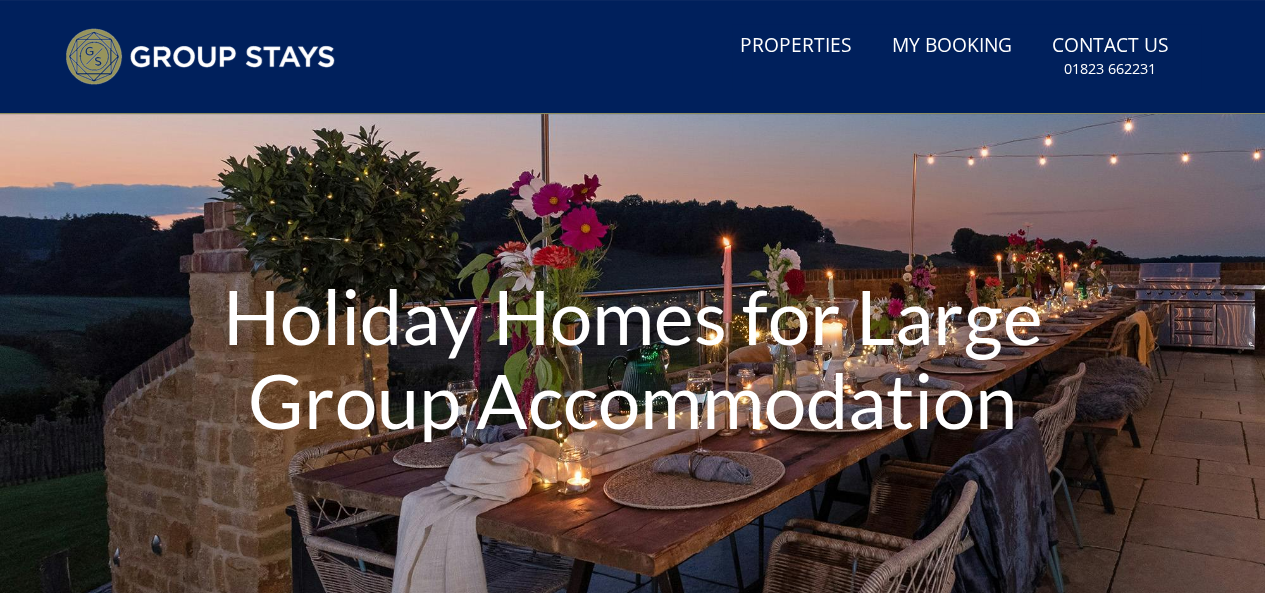type on "[DATE]" 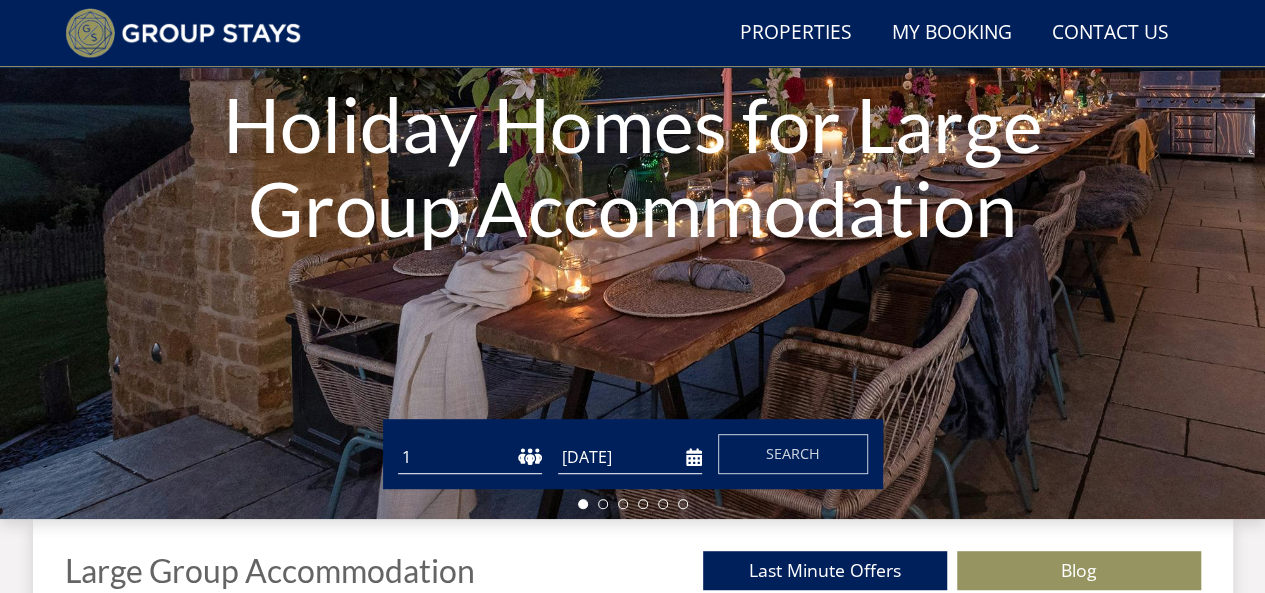 scroll, scrollTop: 390, scrollLeft: 0, axis: vertical 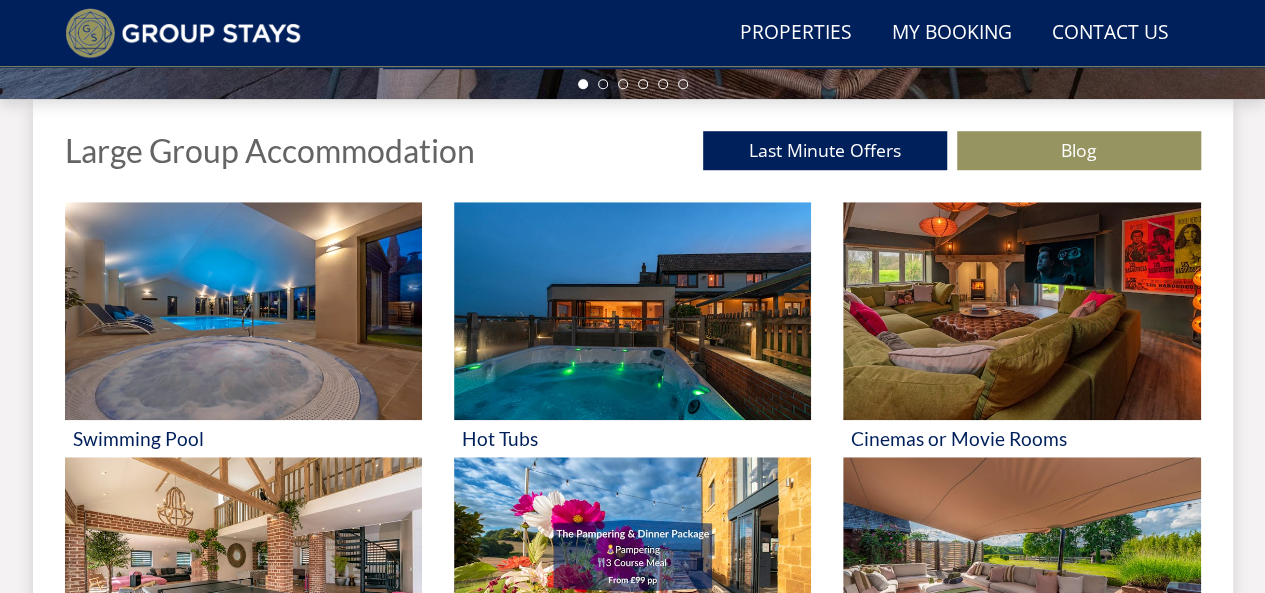 click on "Summer200 - Save £200 on any stay [DATE] to [DATE]* Terms apply
Search
Menu
Properties
My Booking
Contact Us  [PHONE_NUMBER]
Search  Check Availability
Guests
1
2
3
4
5
6
7
8
9
10
11
12
13
14
15
16
17
18
19
20
21
22
23
24
25
26
27
28
29
30
31
32
33
34
35
36
37
38
39
40
41
42
43
44
45
46
47
48
49
50
Date
[DATE]
Search" at bounding box center (632, 726) 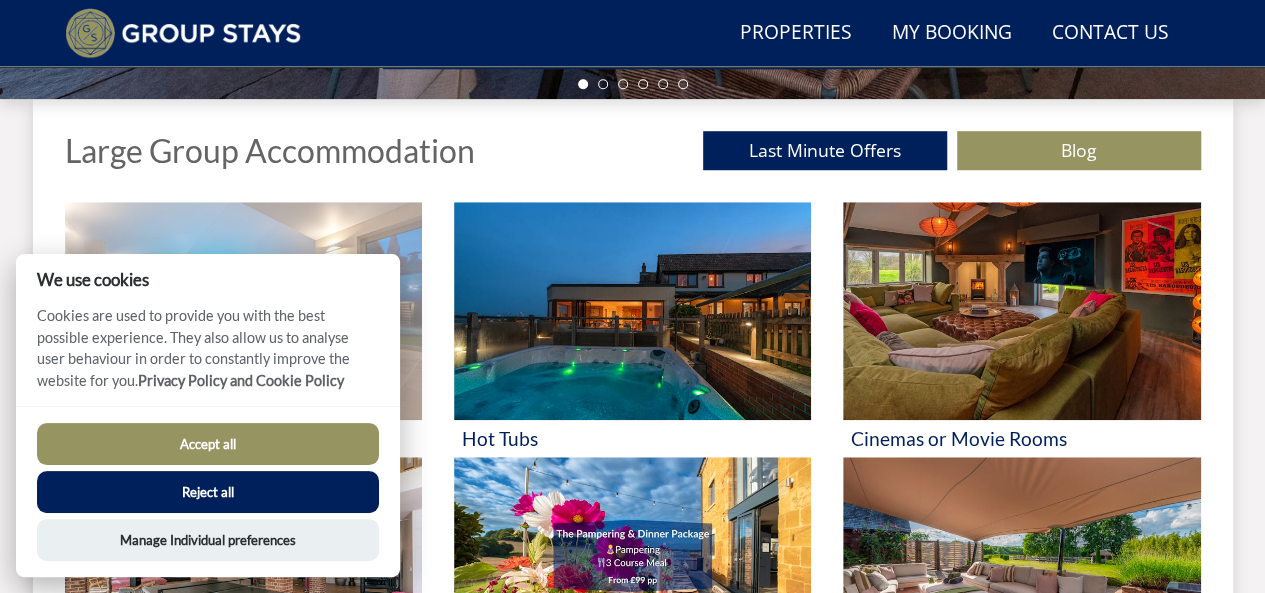 click on "Cookies are used to provide you with the best possible experience.
They also allow us to analyse user behaviour in order to constantly improve the website for you.
Privacy Policy and Cookie Policy" at bounding box center (208, 355) 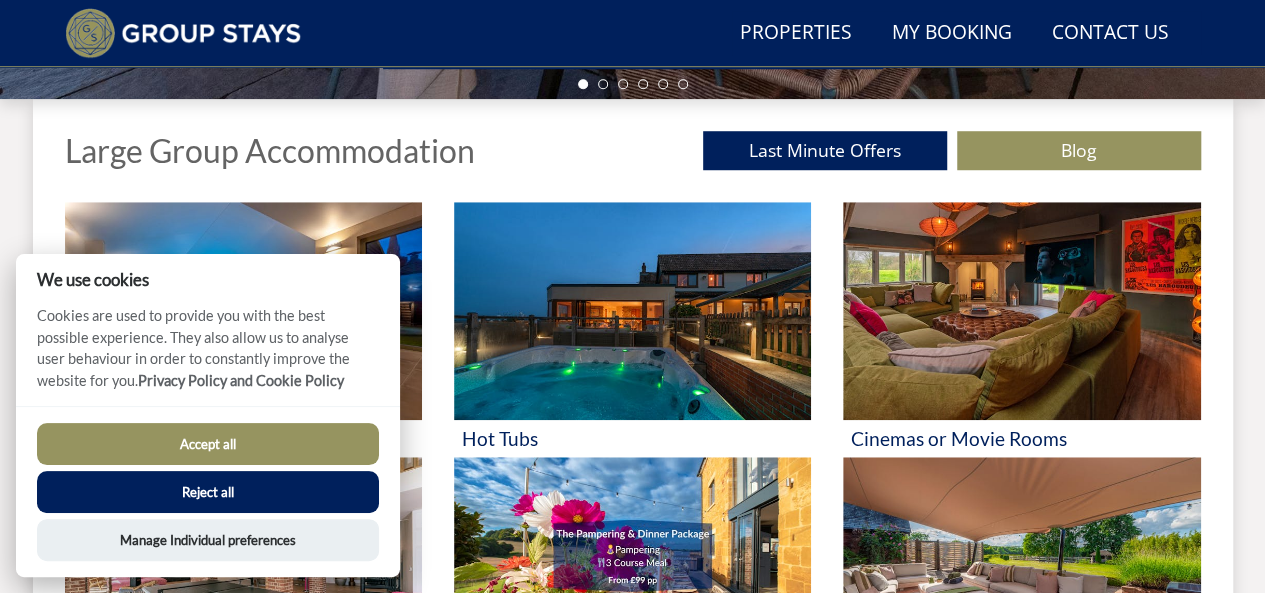 click on "Accept all" at bounding box center (208, 444) 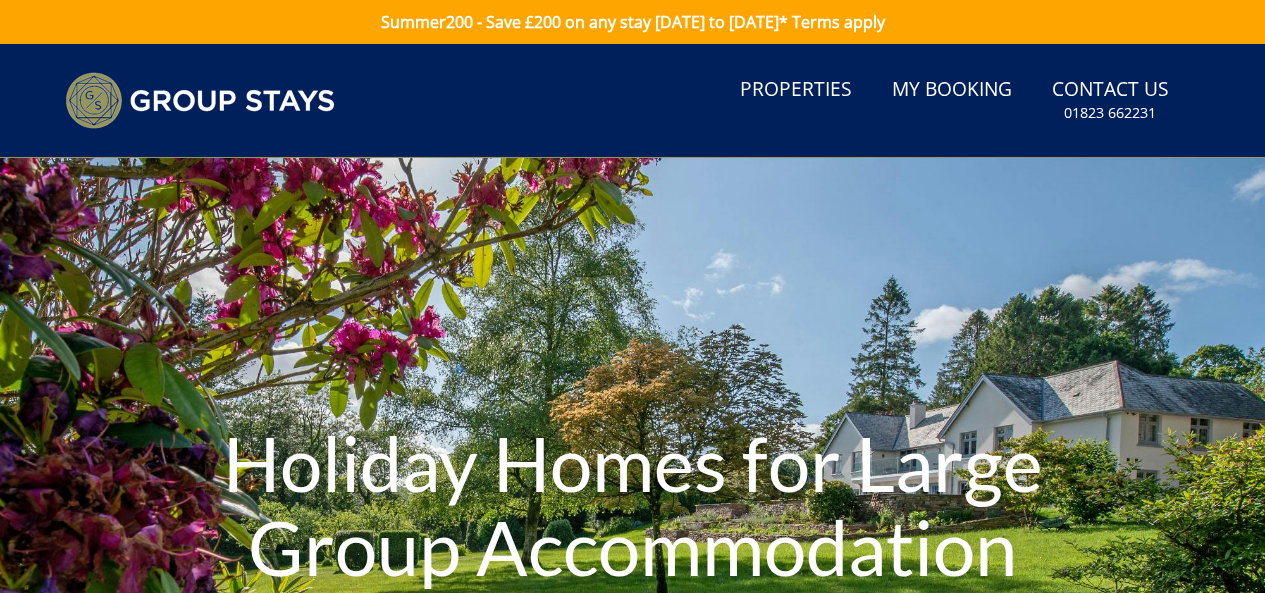 scroll, scrollTop: 758, scrollLeft: 0, axis: vertical 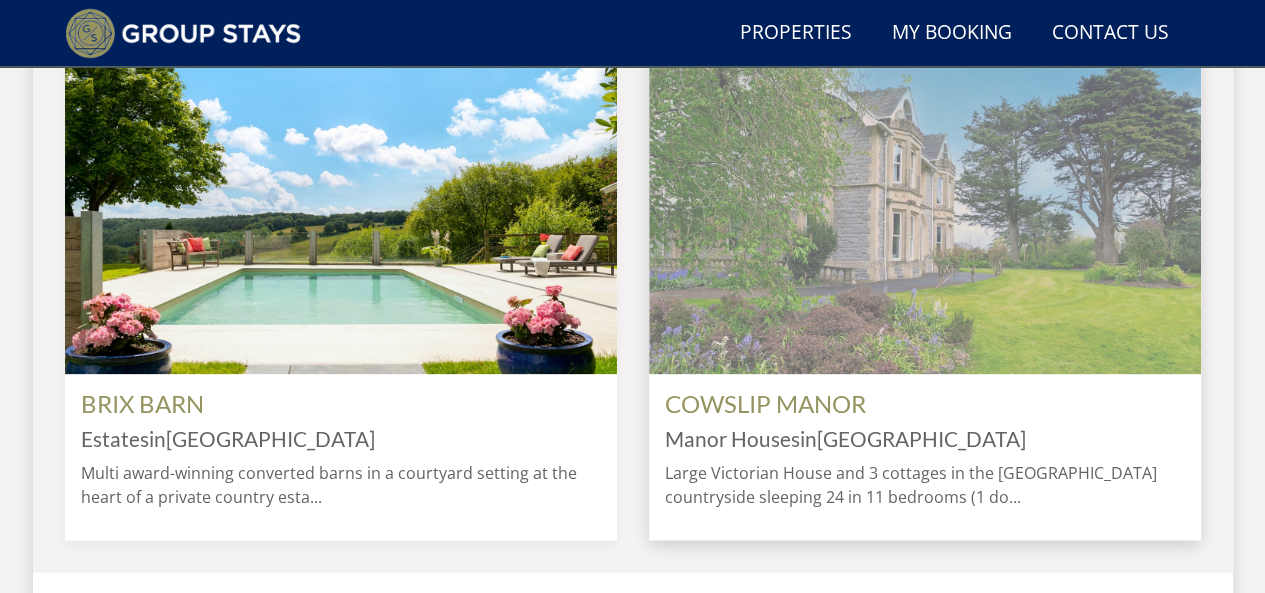 click at bounding box center (925, 213) 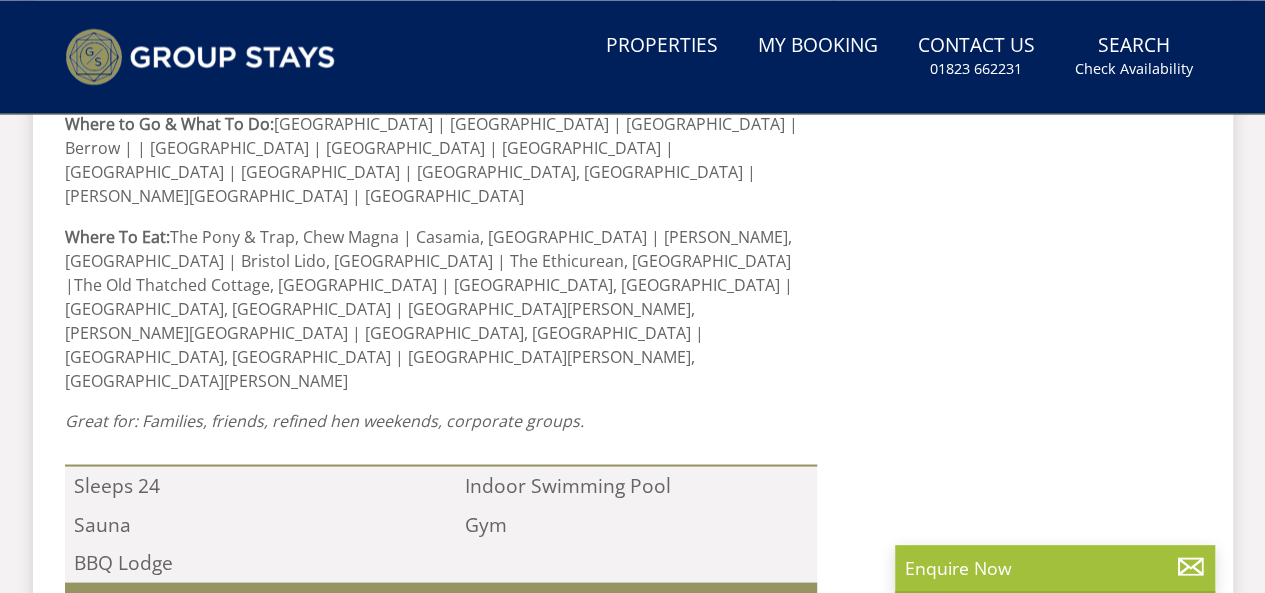 scroll, scrollTop: 0, scrollLeft: 0, axis: both 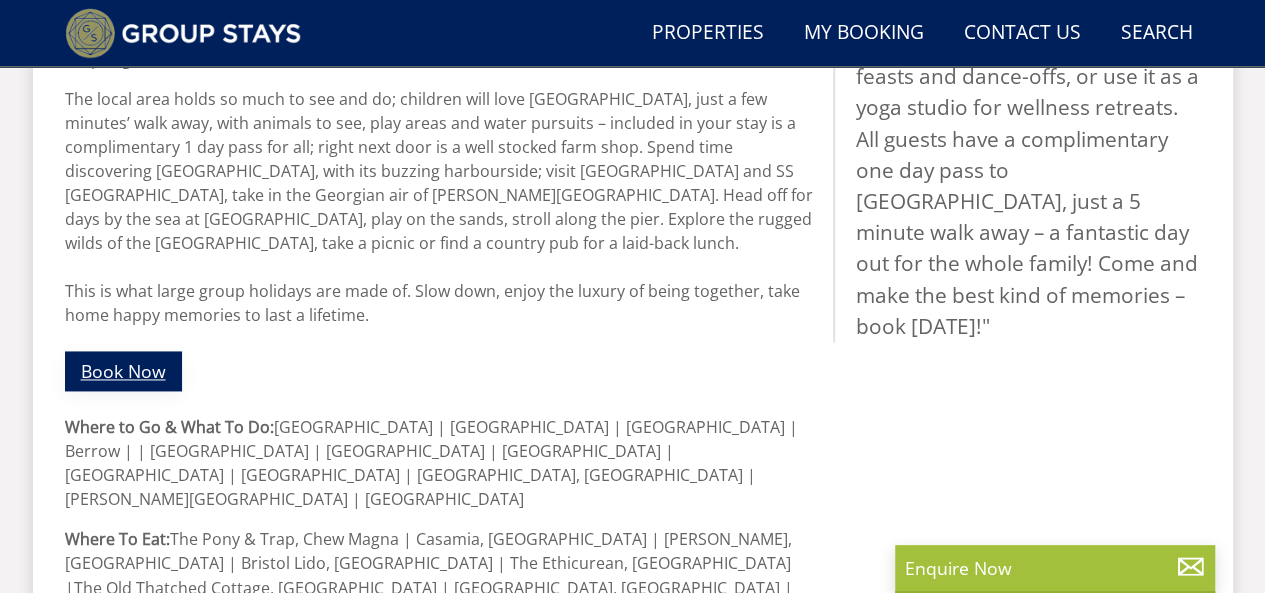click on "Book Now" at bounding box center [123, 370] 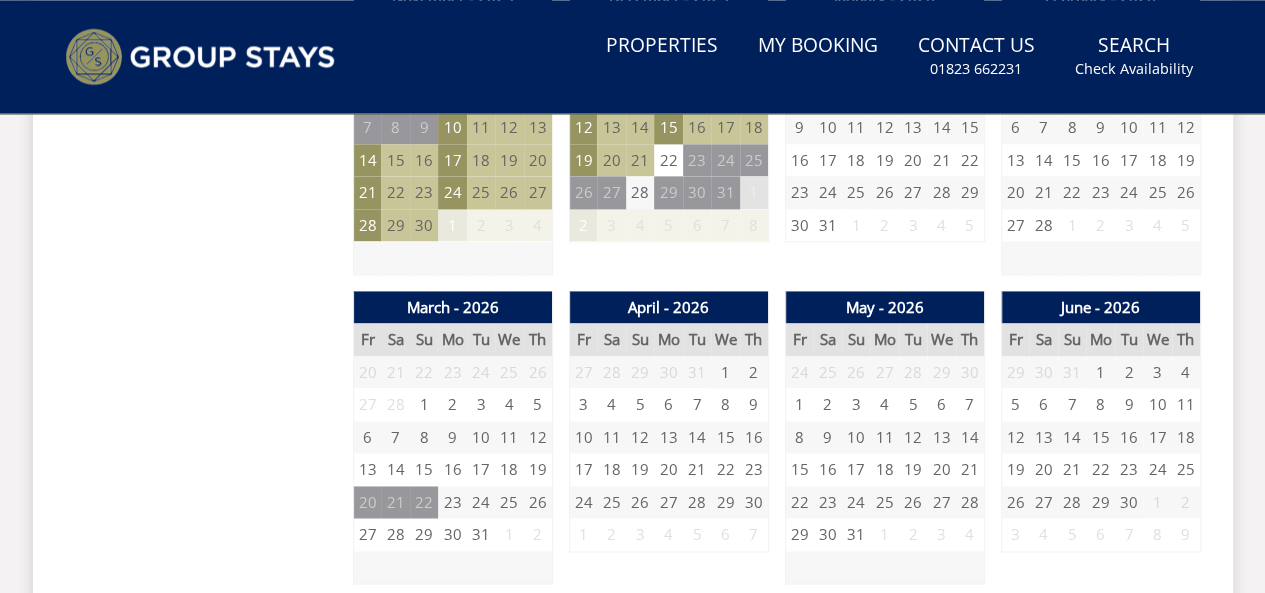 scroll, scrollTop: 0, scrollLeft: 0, axis: both 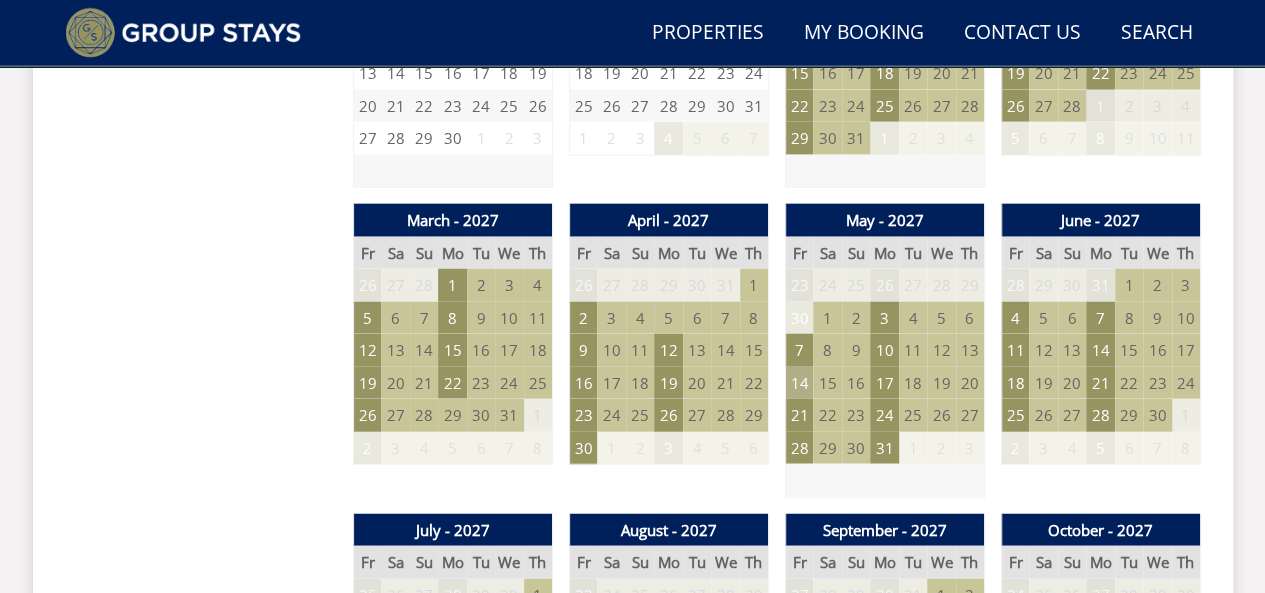 click on "14" at bounding box center (799, 383) 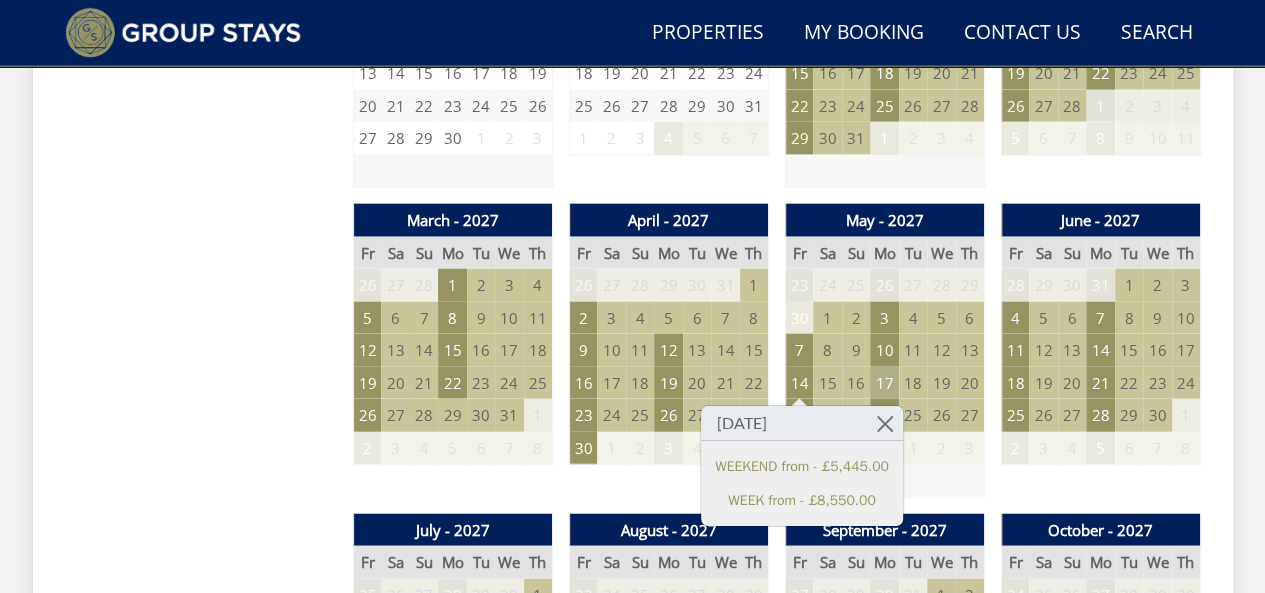 click on "17" at bounding box center [884, 383] 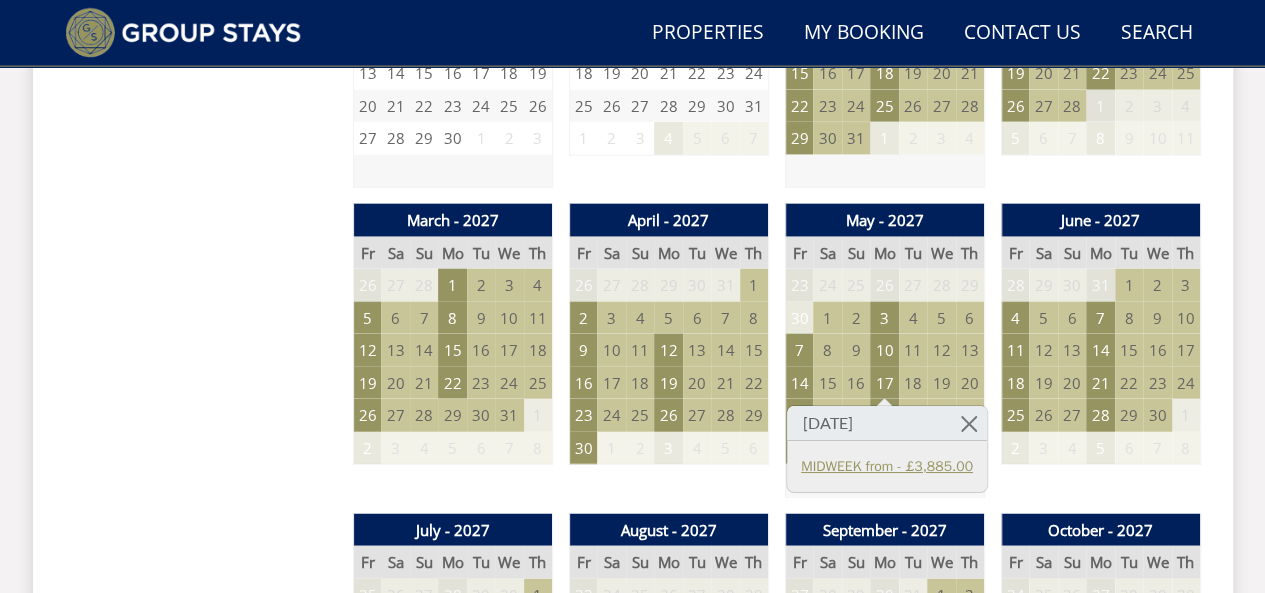 click on "MIDWEEK from  - £3,885.00" at bounding box center (887, 466) 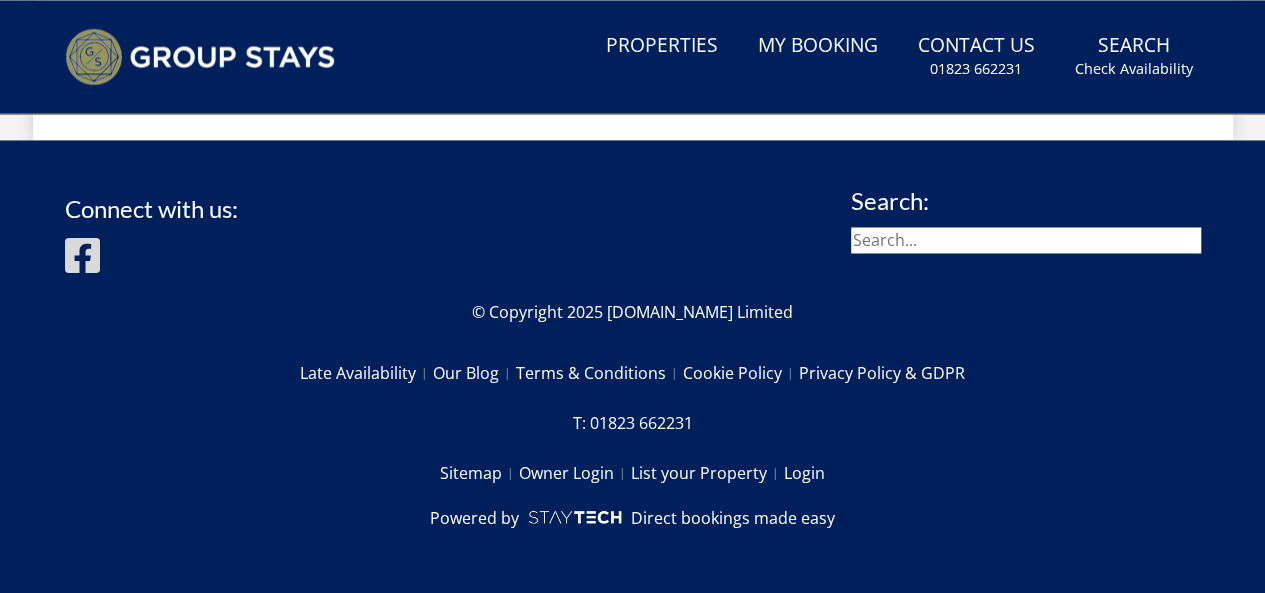 scroll, scrollTop: 0, scrollLeft: 0, axis: both 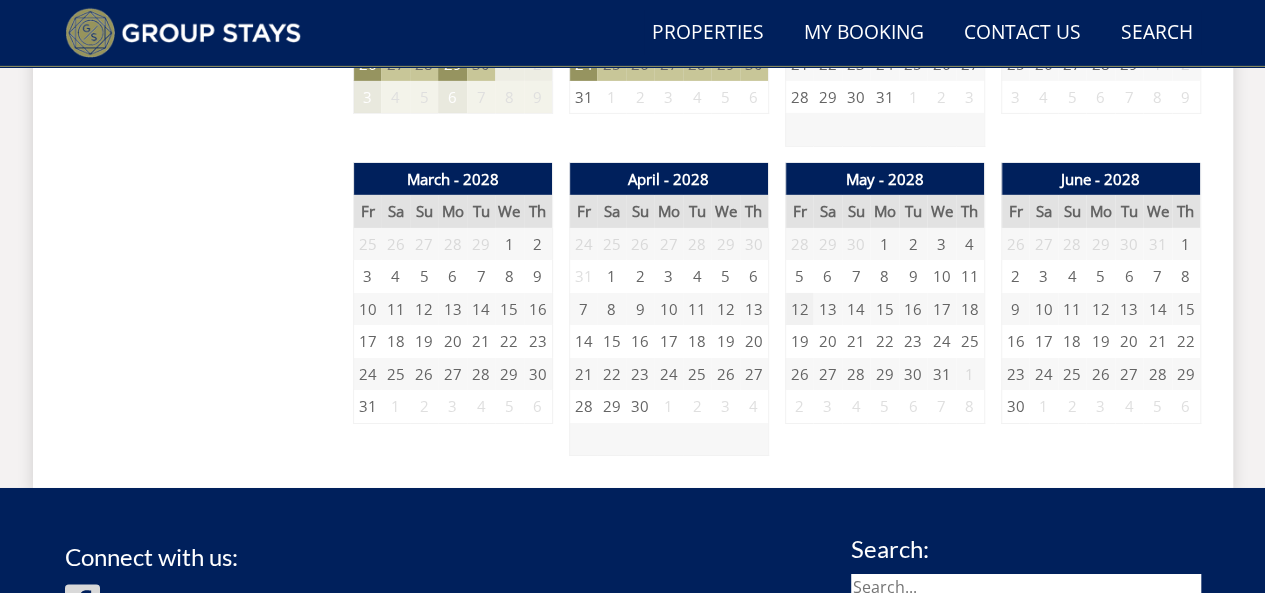 click on "12" at bounding box center (799, 309) 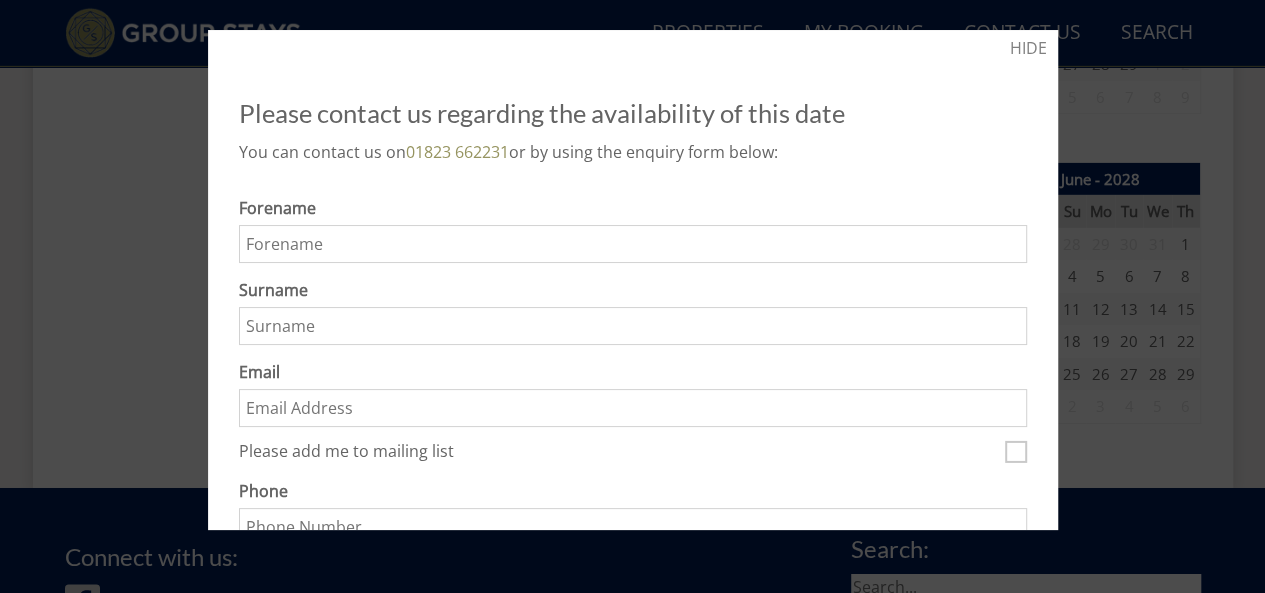 click at bounding box center (632, 296) 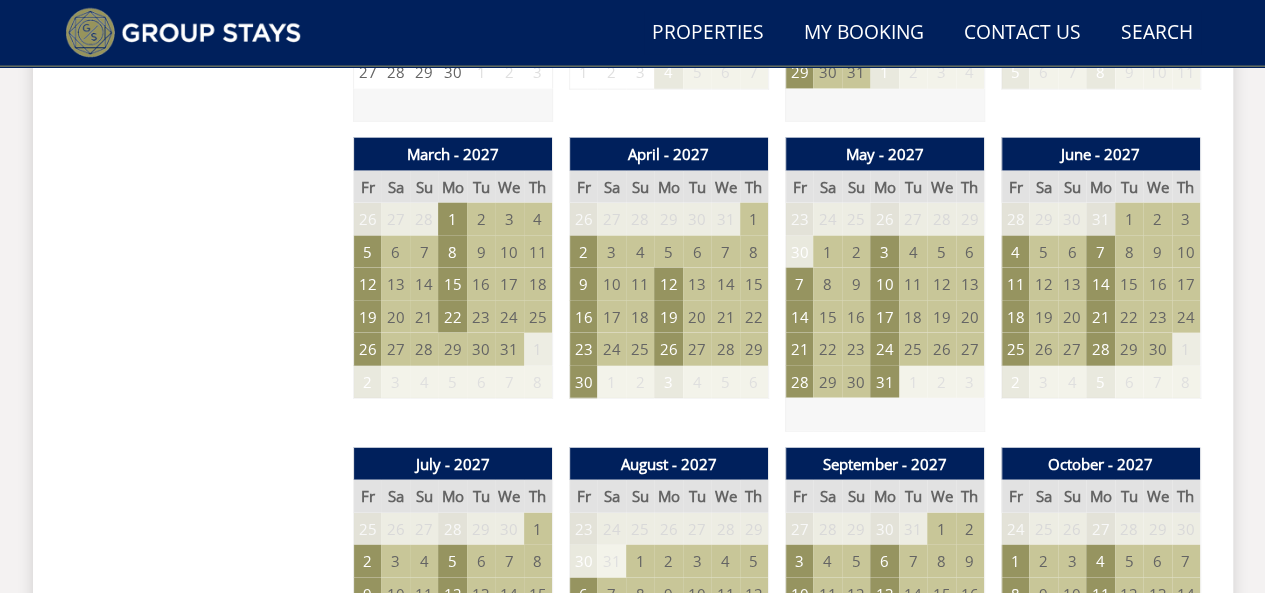 scroll, scrollTop: 2387, scrollLeft: 0, axis: vertical 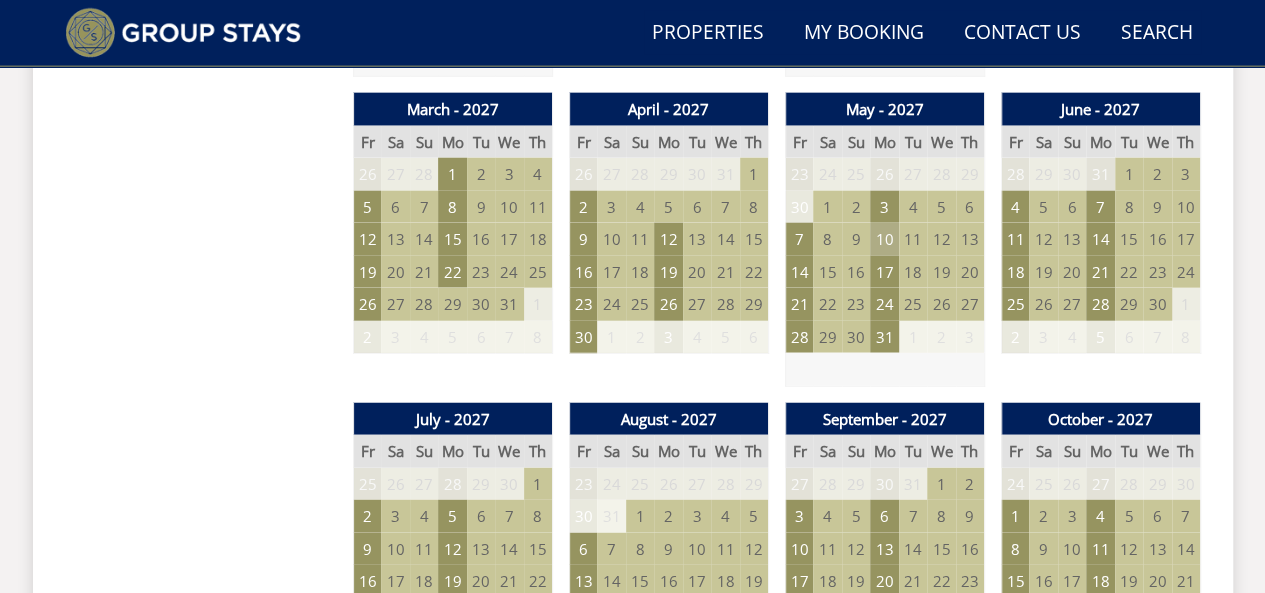 click on "10" at bounding box center [884, 239] 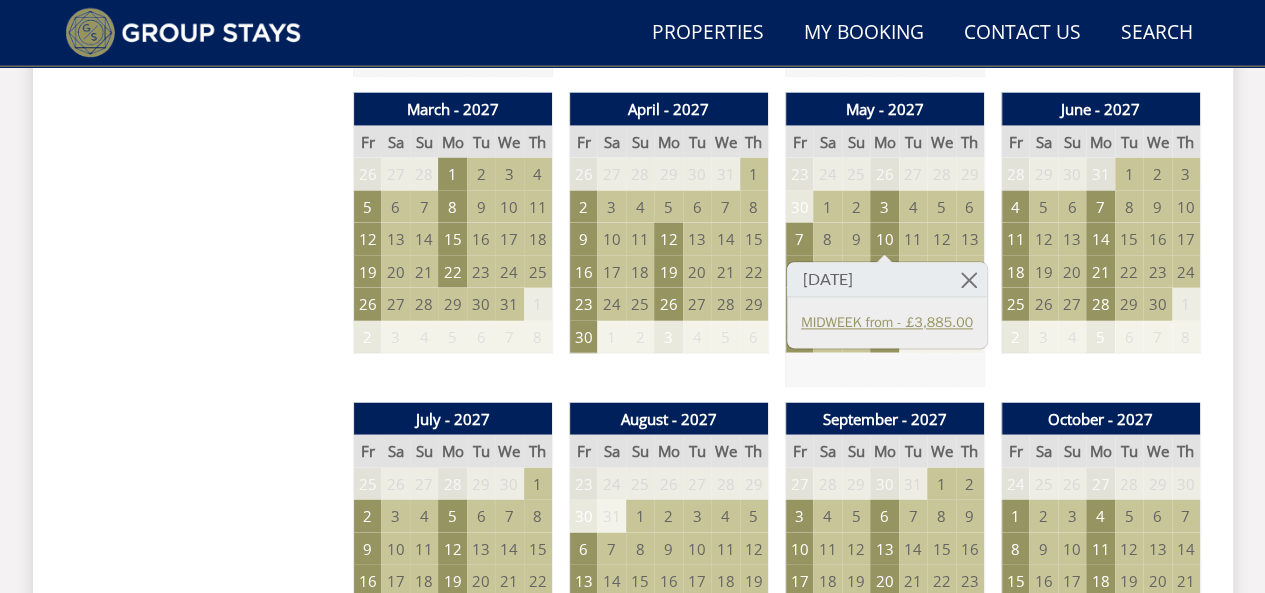 click on "MIDWEEK from  - £3,885.00" at bounding box center (887, 322) 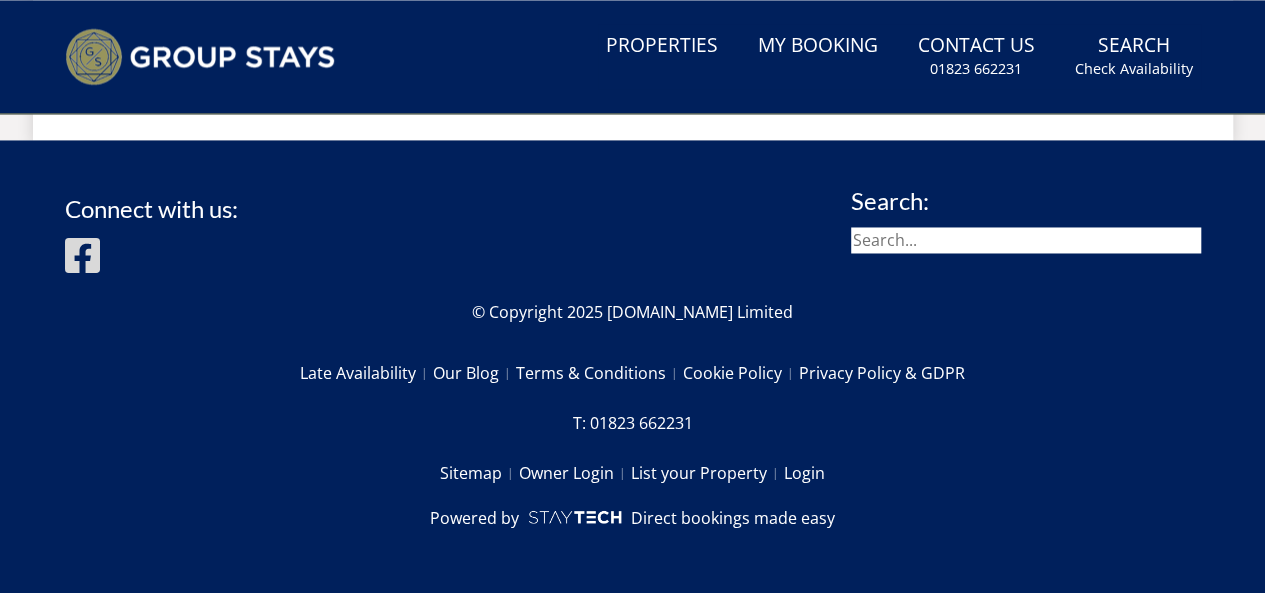 scroll, scrollTop: 0, scrollLeft: 0, axis: both 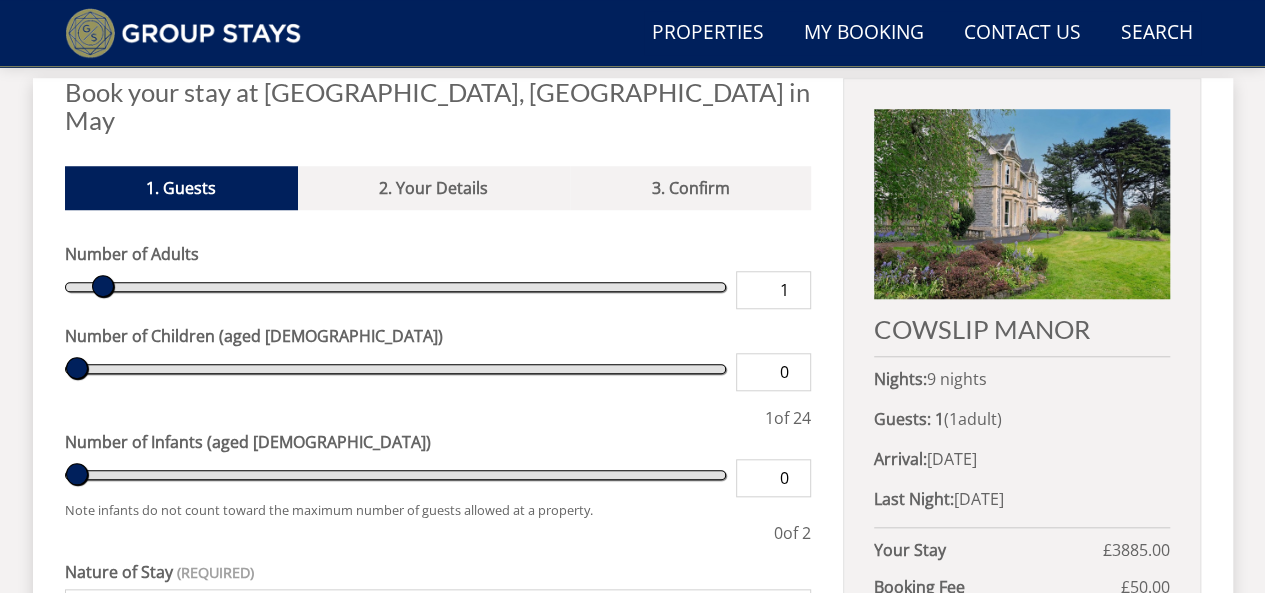 click on "Last Night:  Tuesday 18/05/2027" at bounding box center [1021, 499] 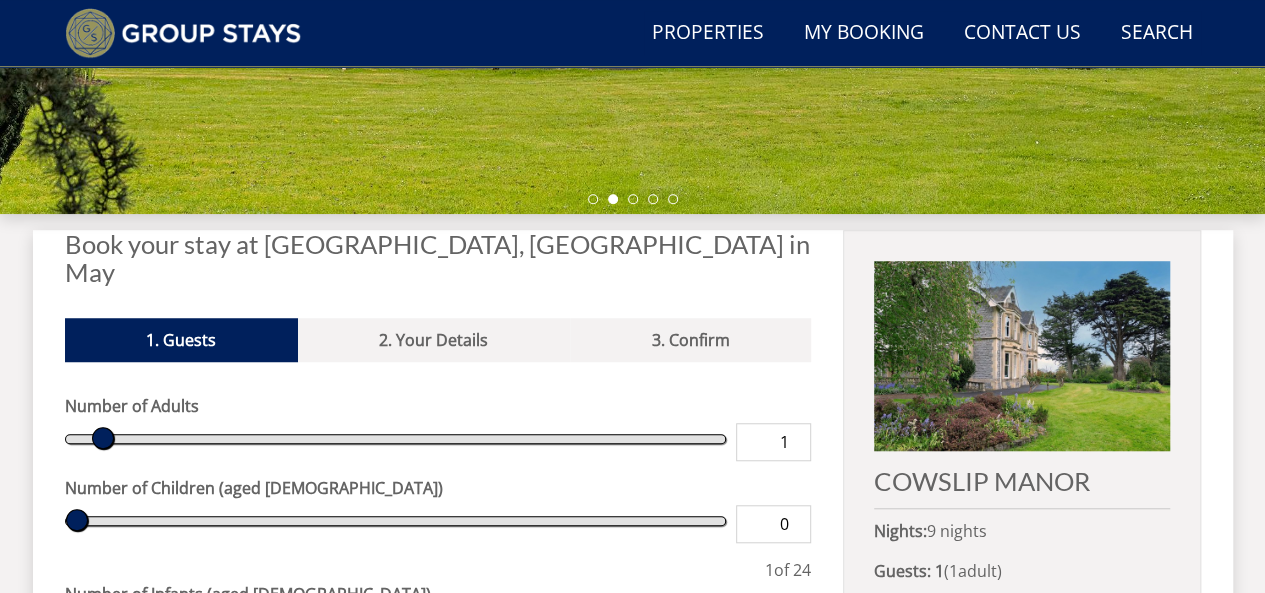 scroll, scrollTop: 599, scrollLeft: 0, axis: vertical 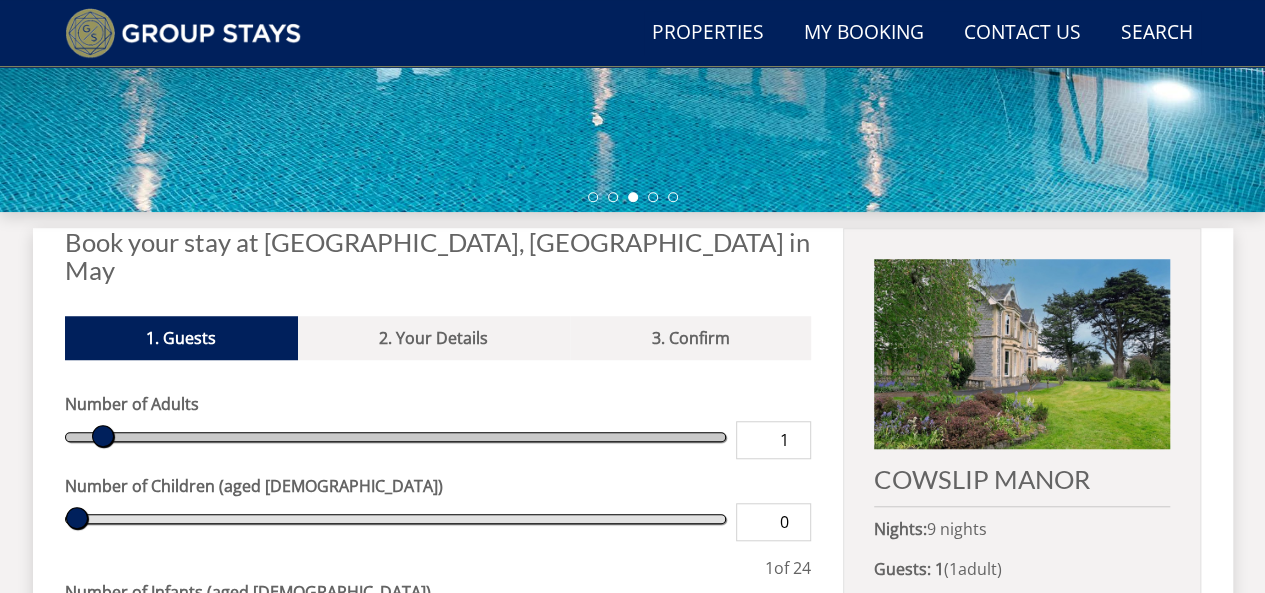 type on "2" 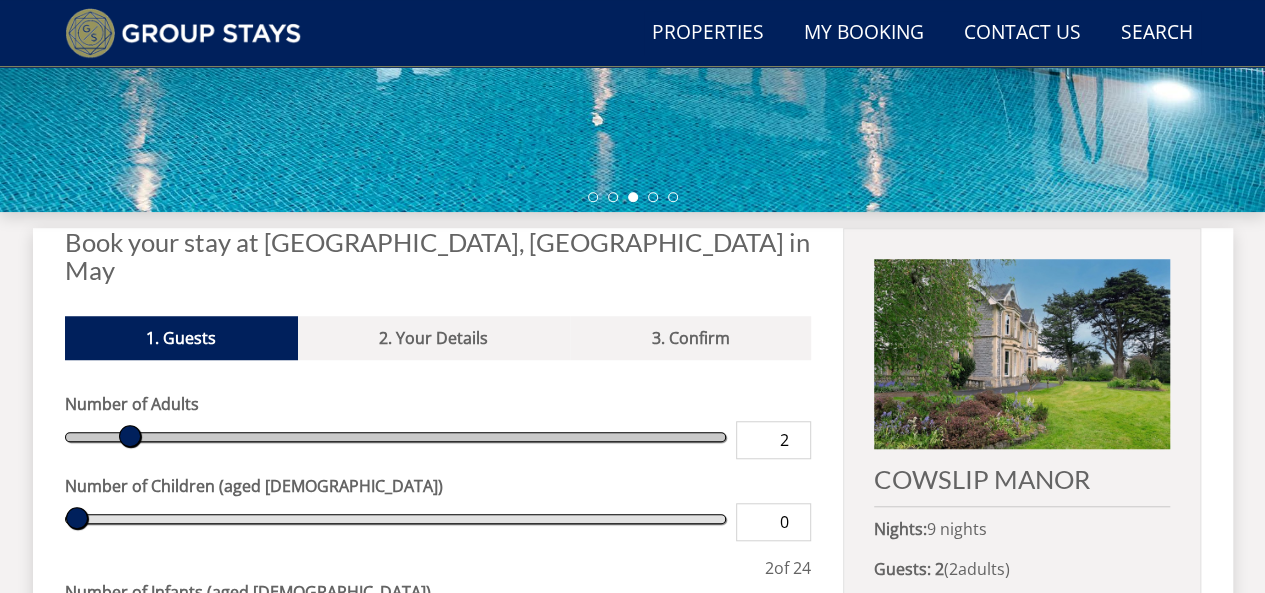 type on "3" 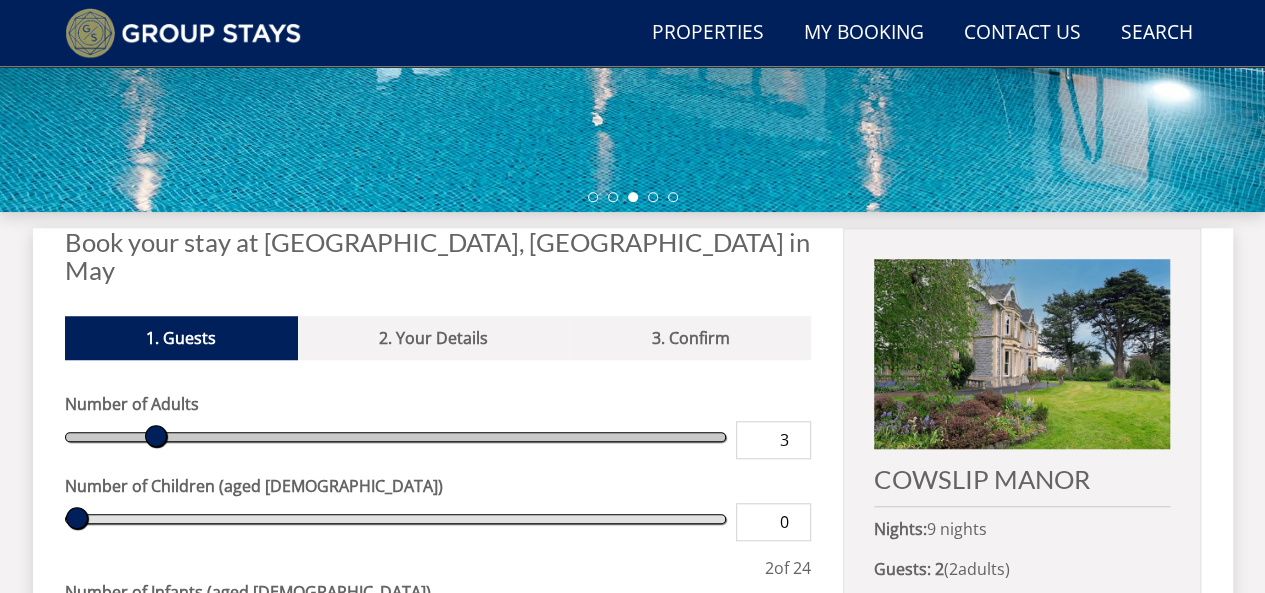 type on "4" 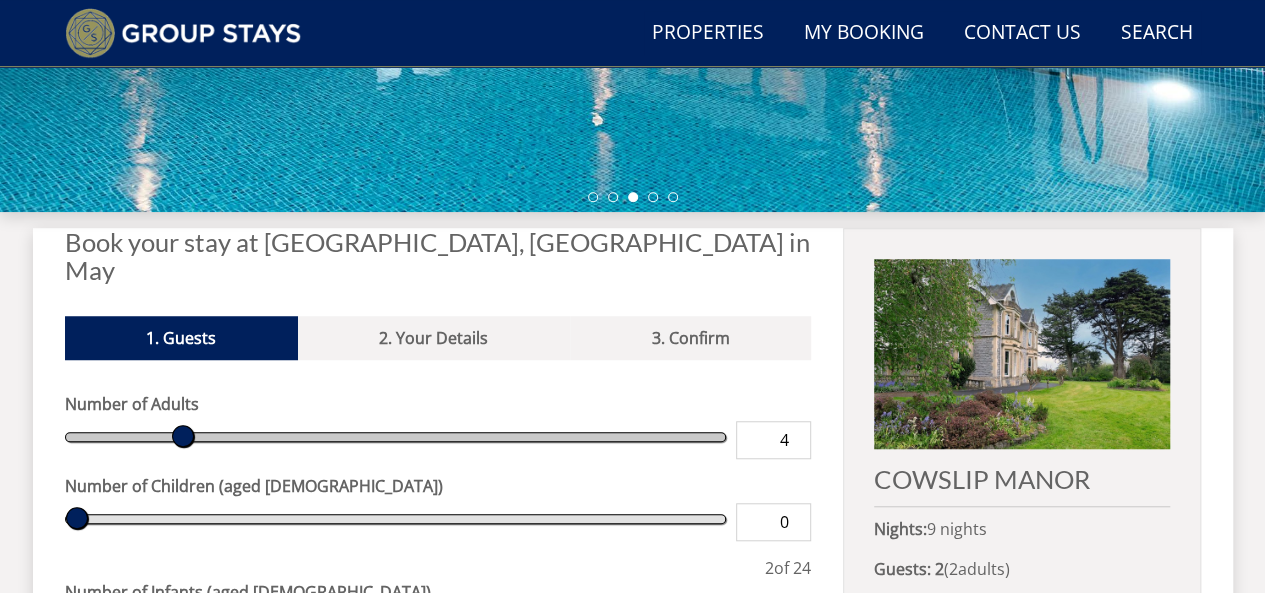 type on "5" 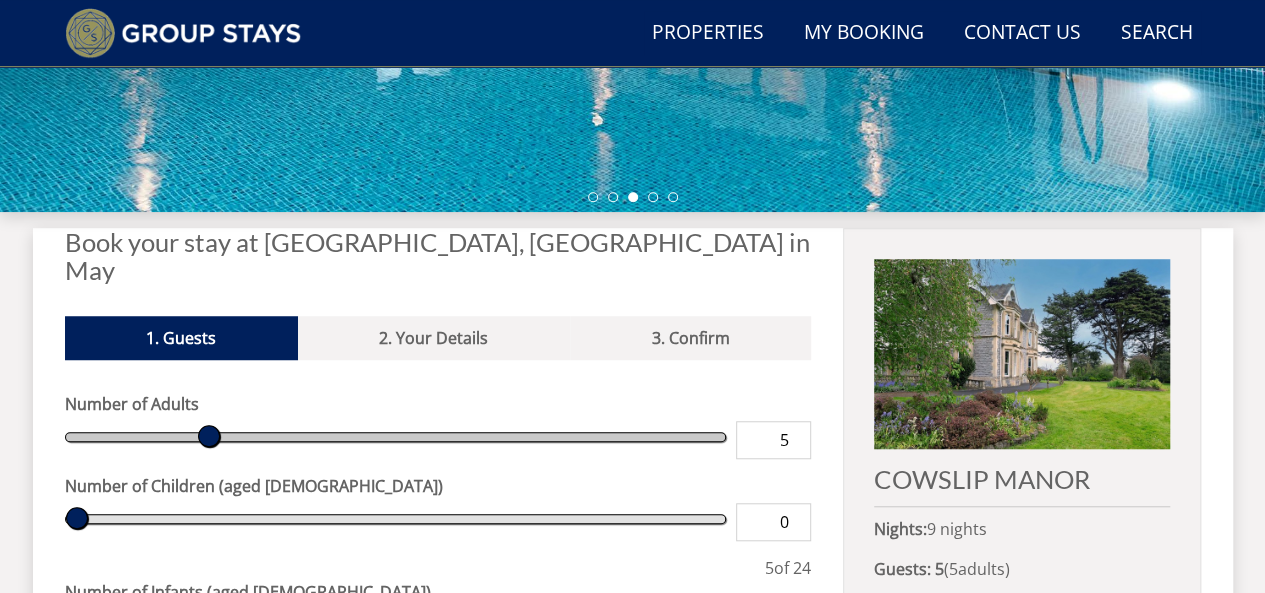 type on "6" 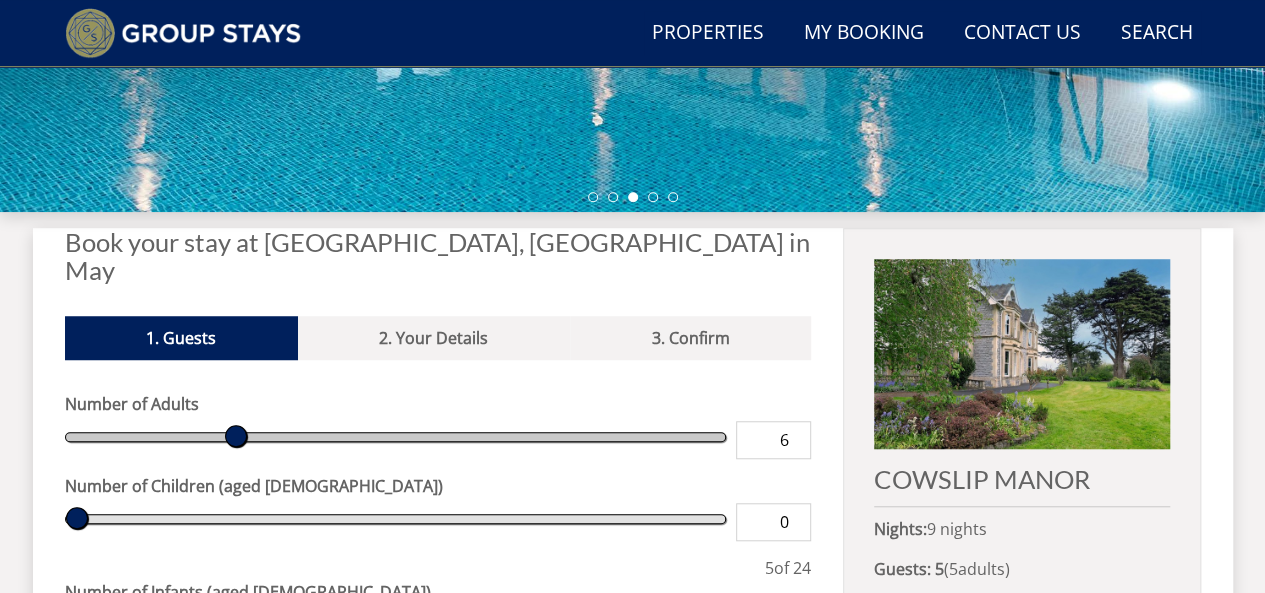 type on "7" 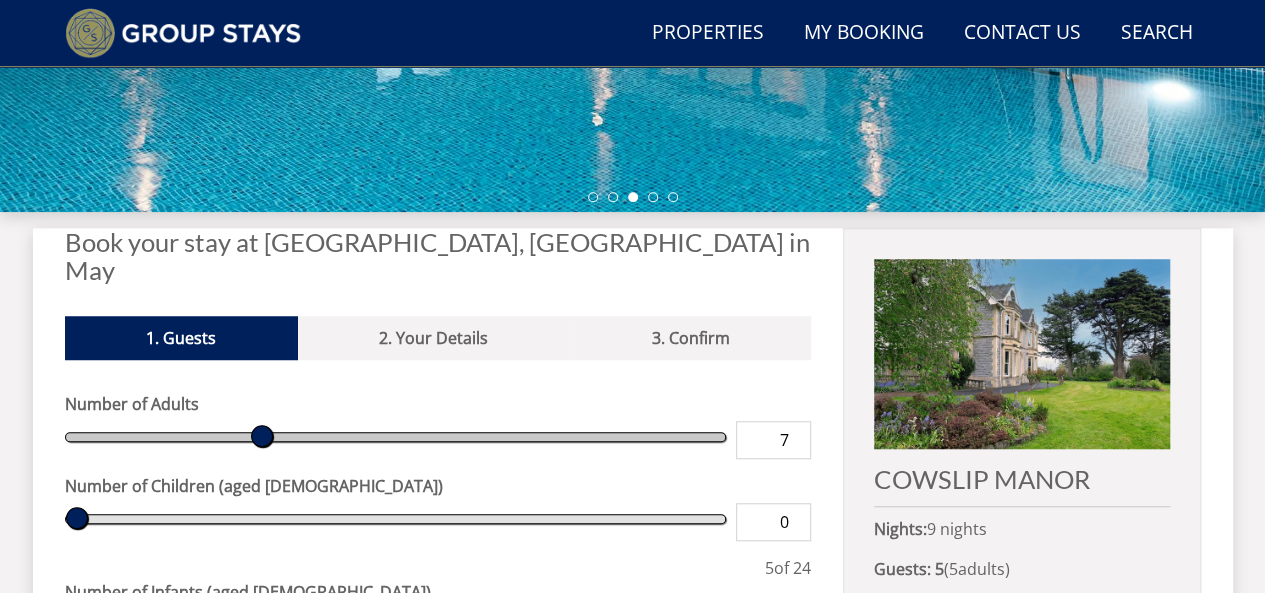 type on "8" 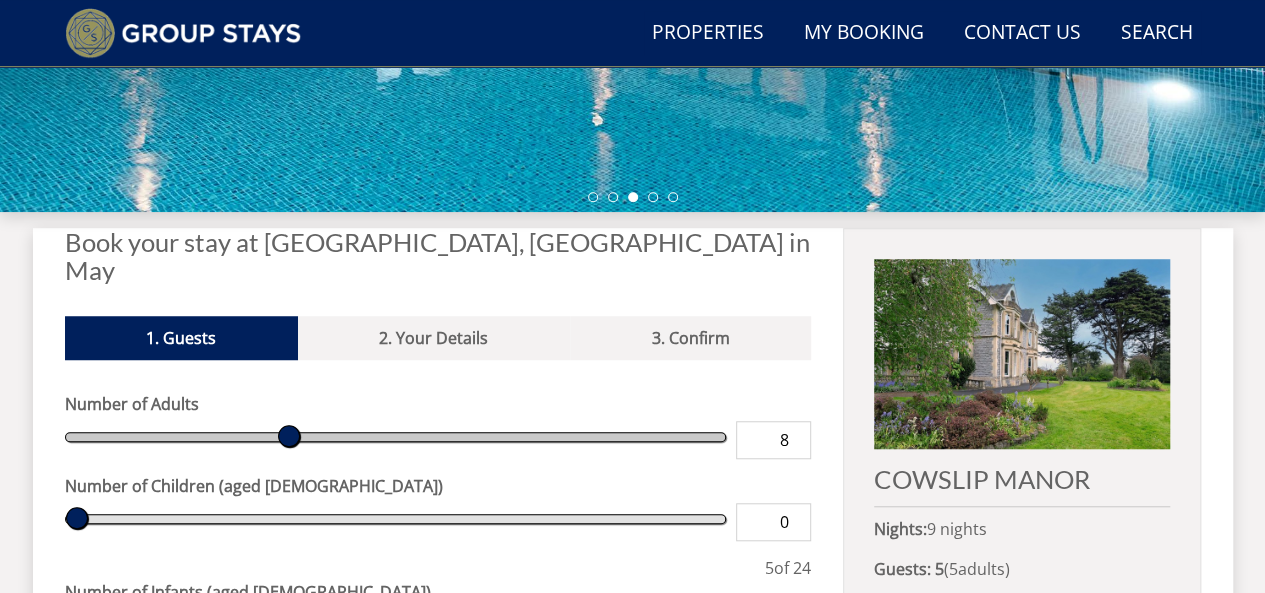 type on "9" 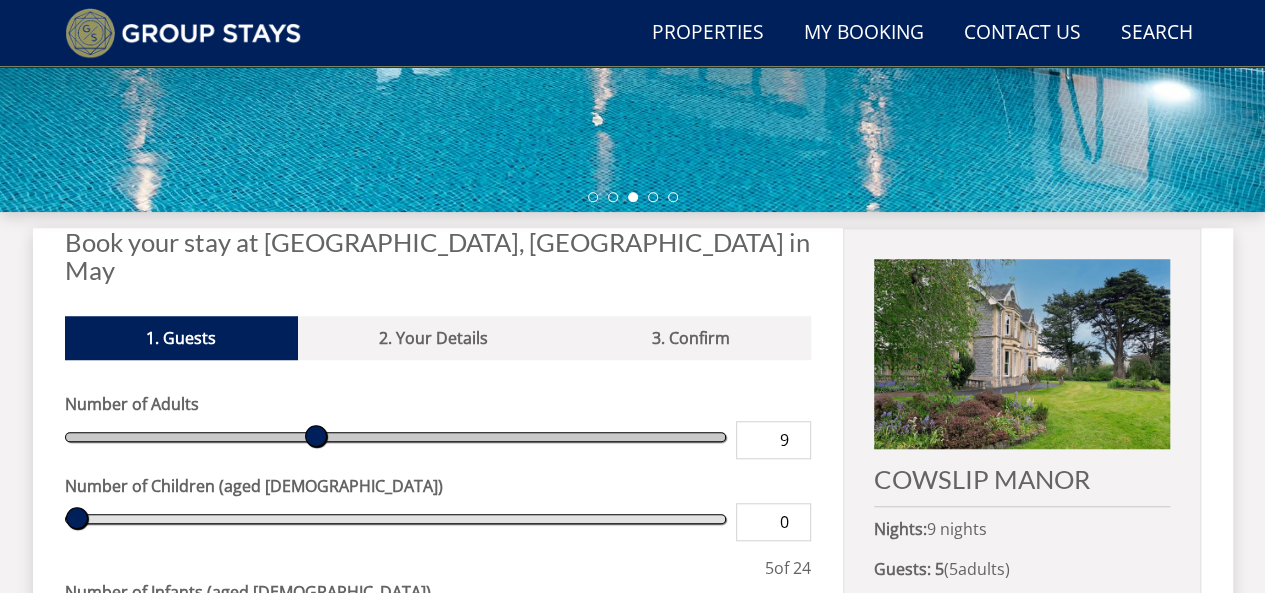 type on "10" 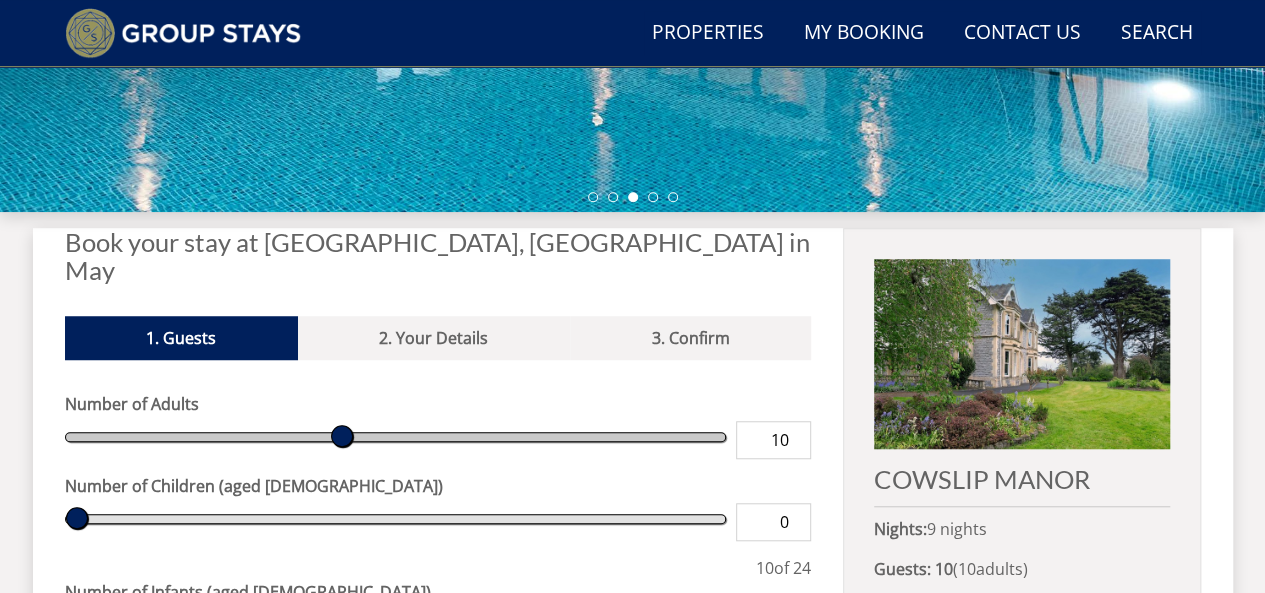 type on "11" 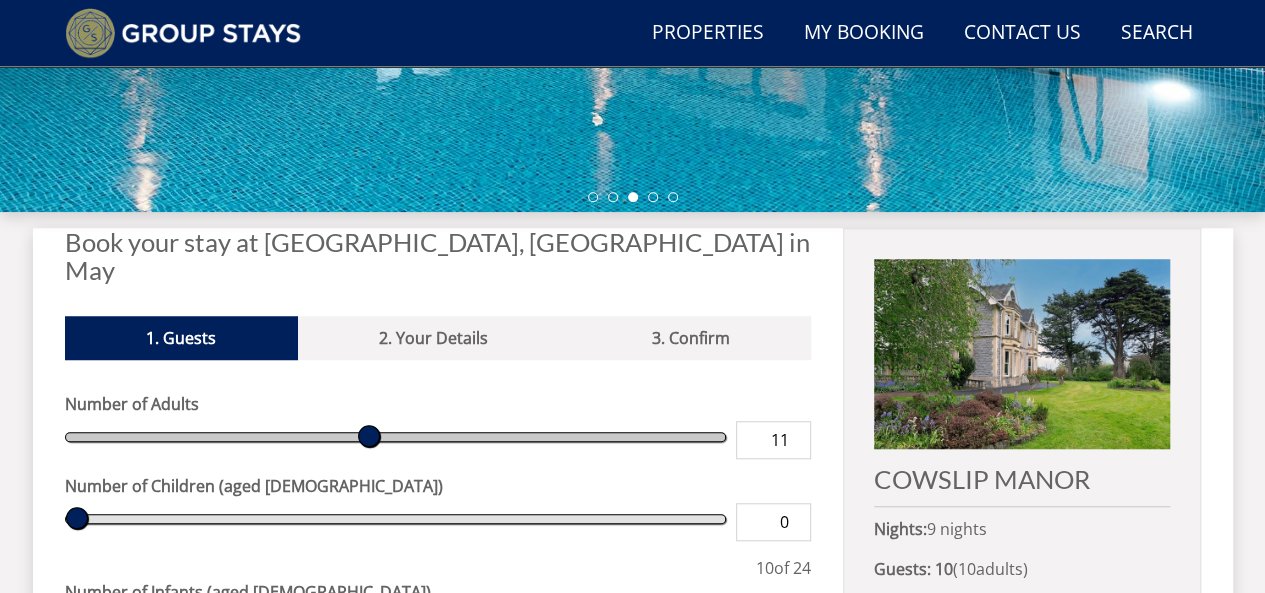 type on "12" 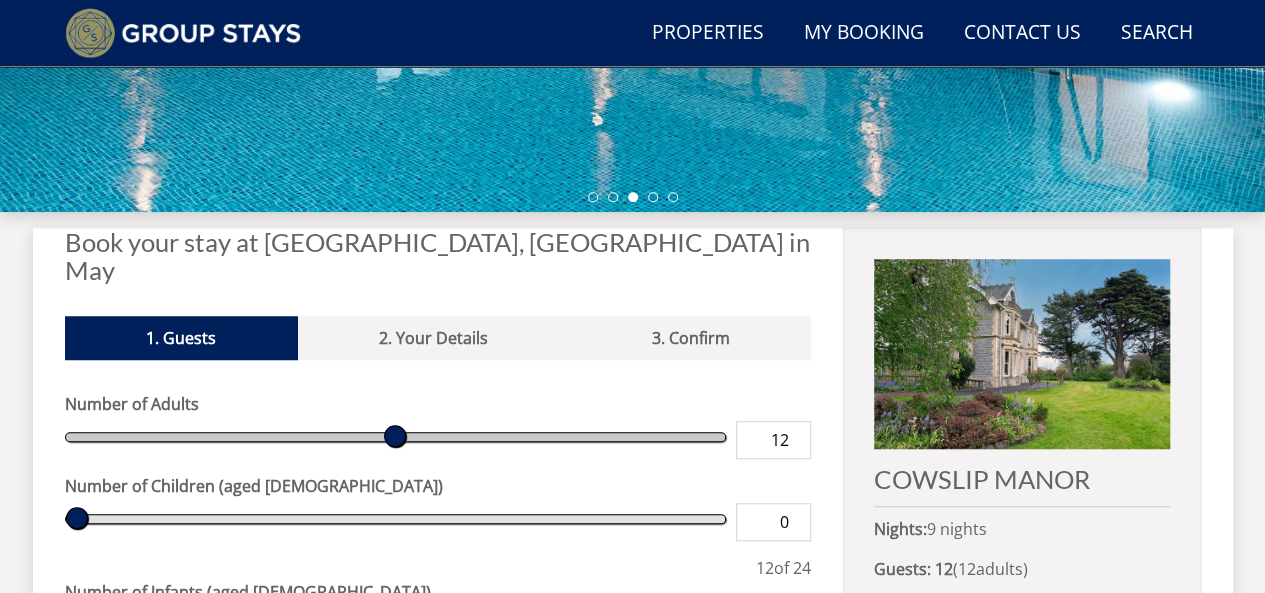 type on "13" 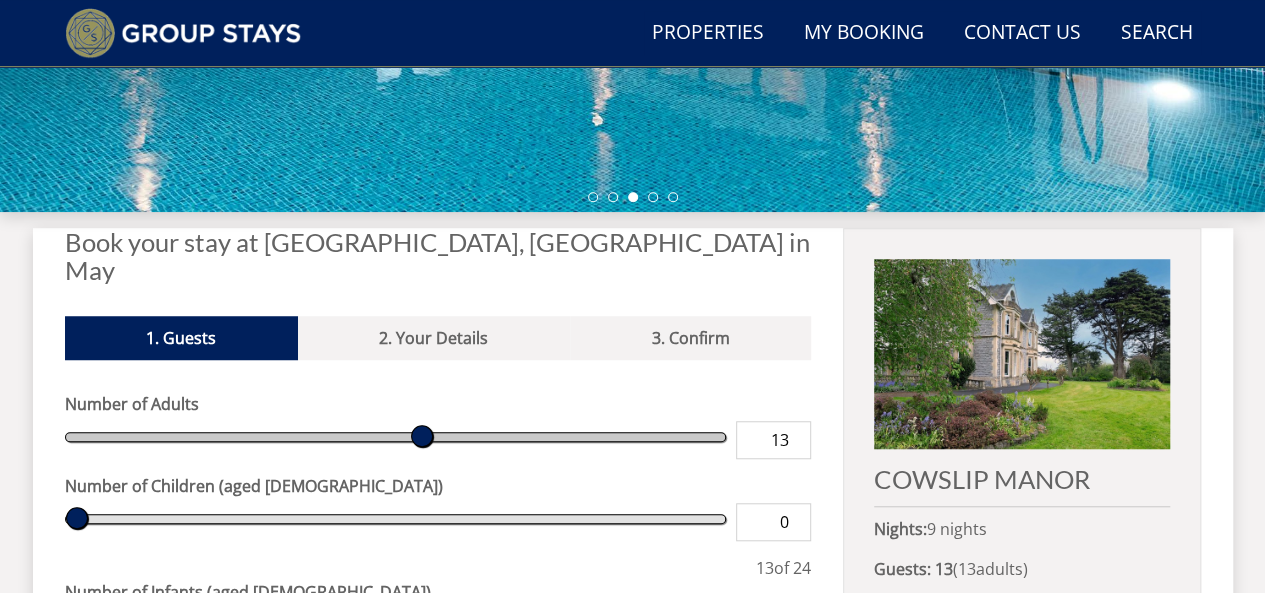 type on "14" 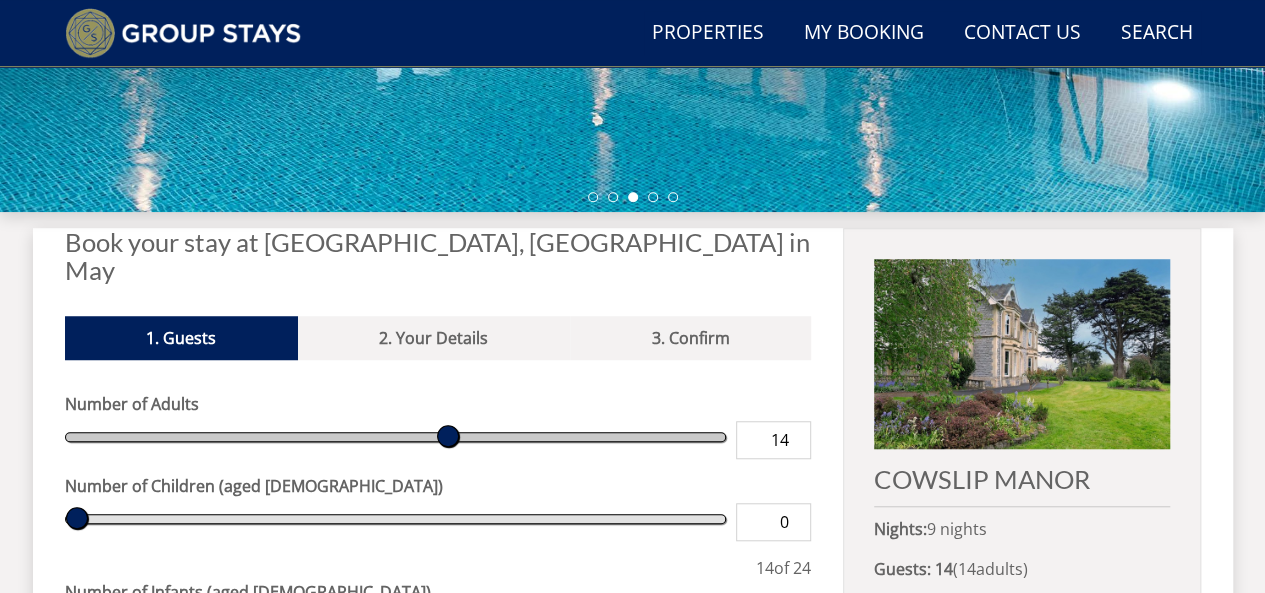 drag, startPoint x: 104, startPoint y: 405, endPoint x: 460, endPoint y: 405, distance: 356 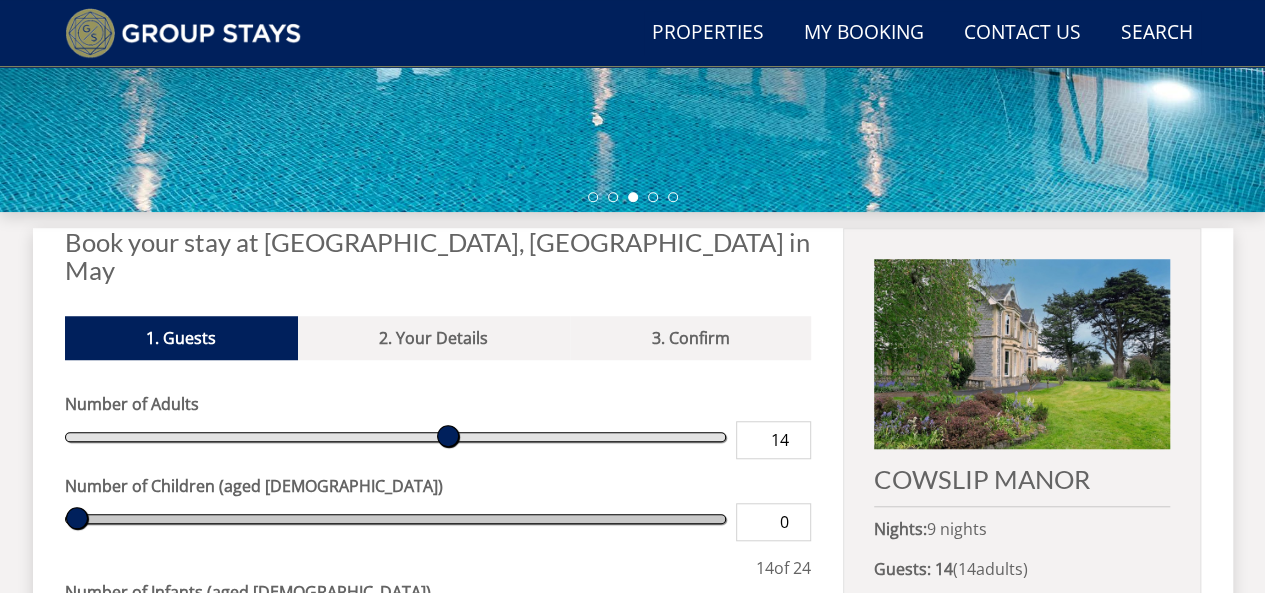 type on "1" 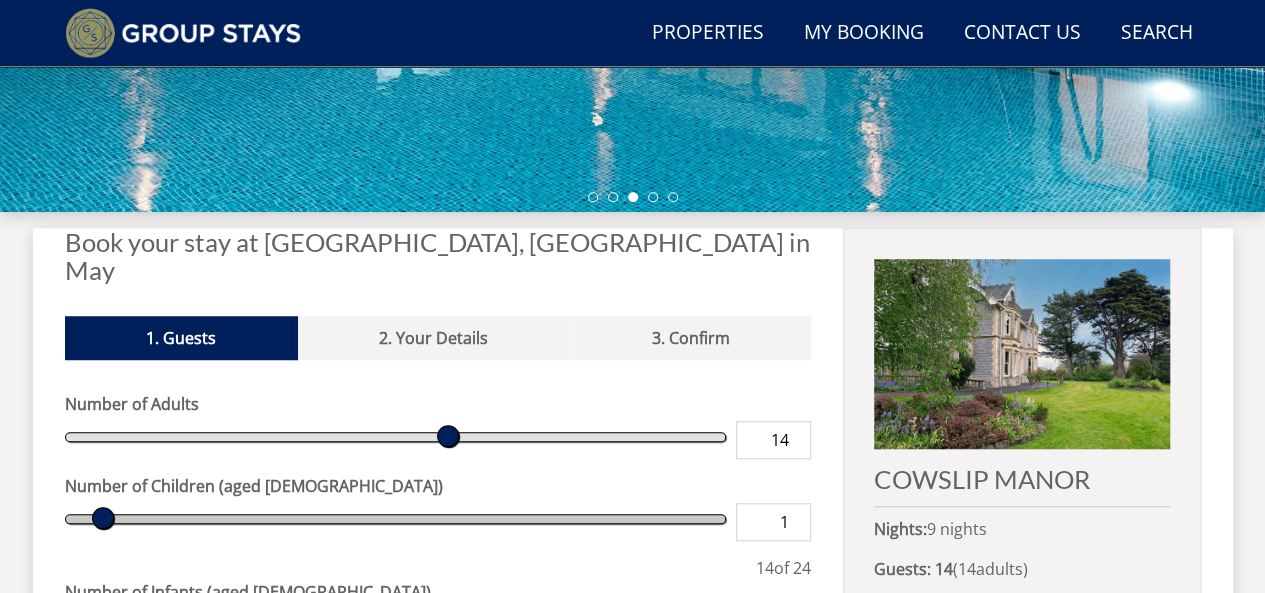 type on "2" 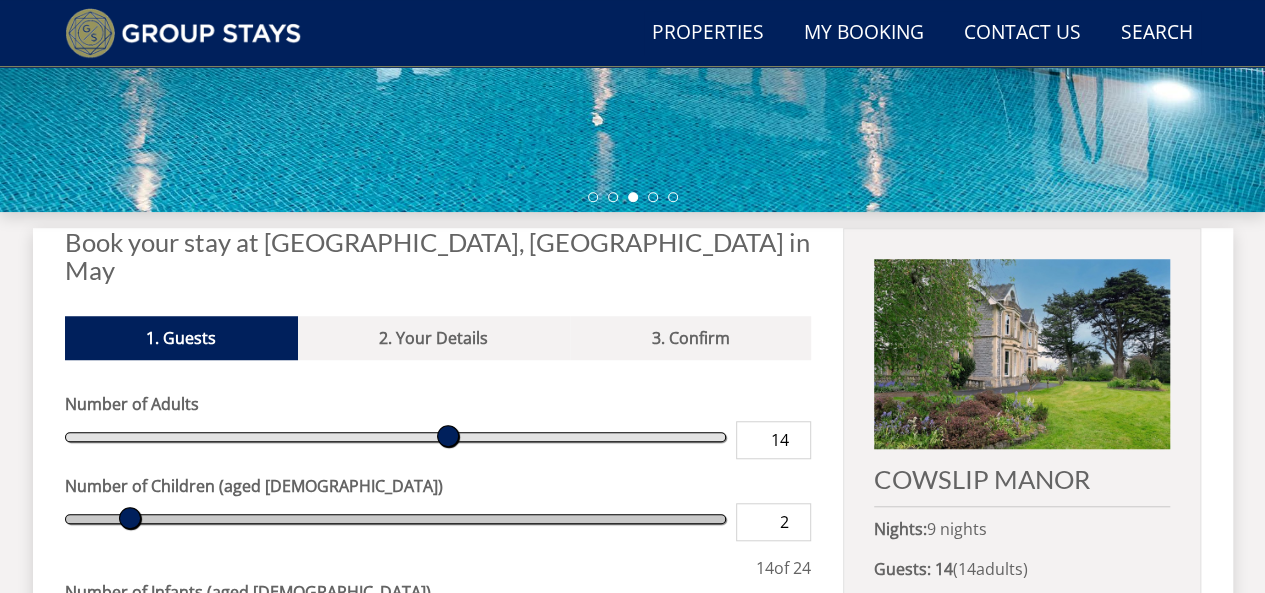type on "3" 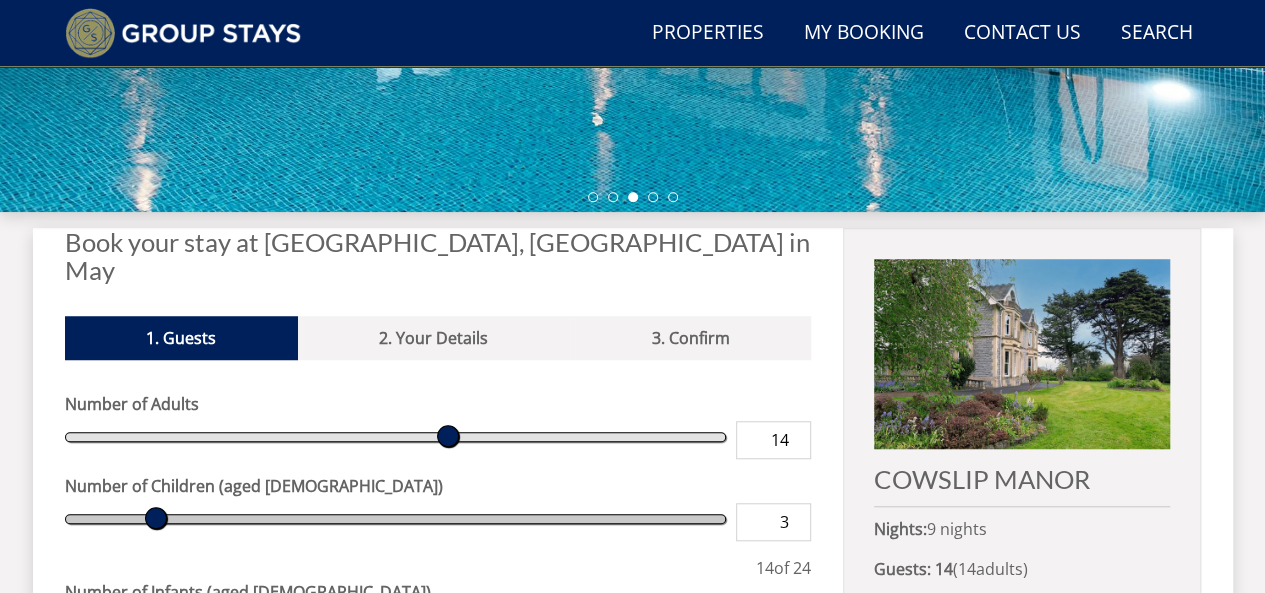 type on "4" 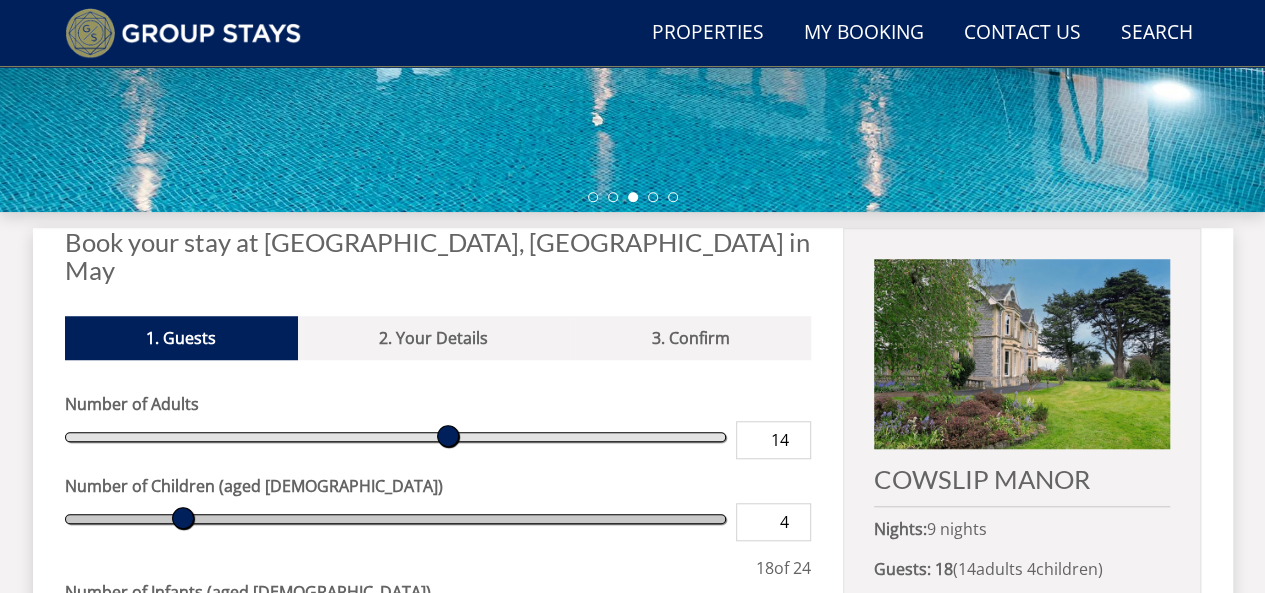 type on "5" 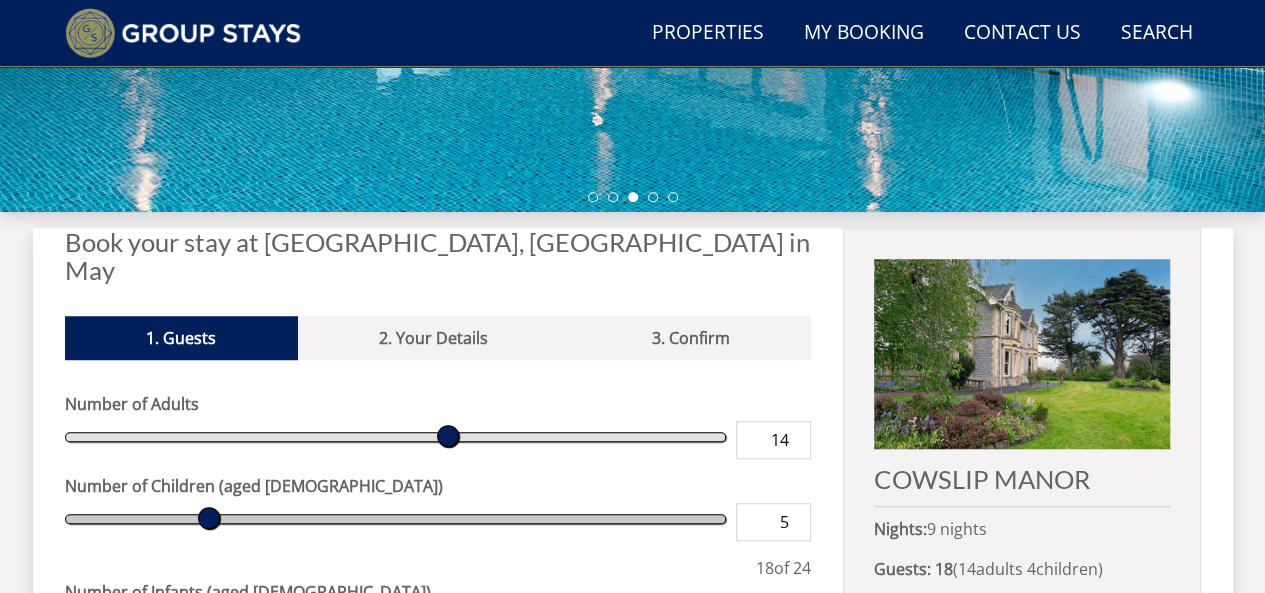 type on "6" 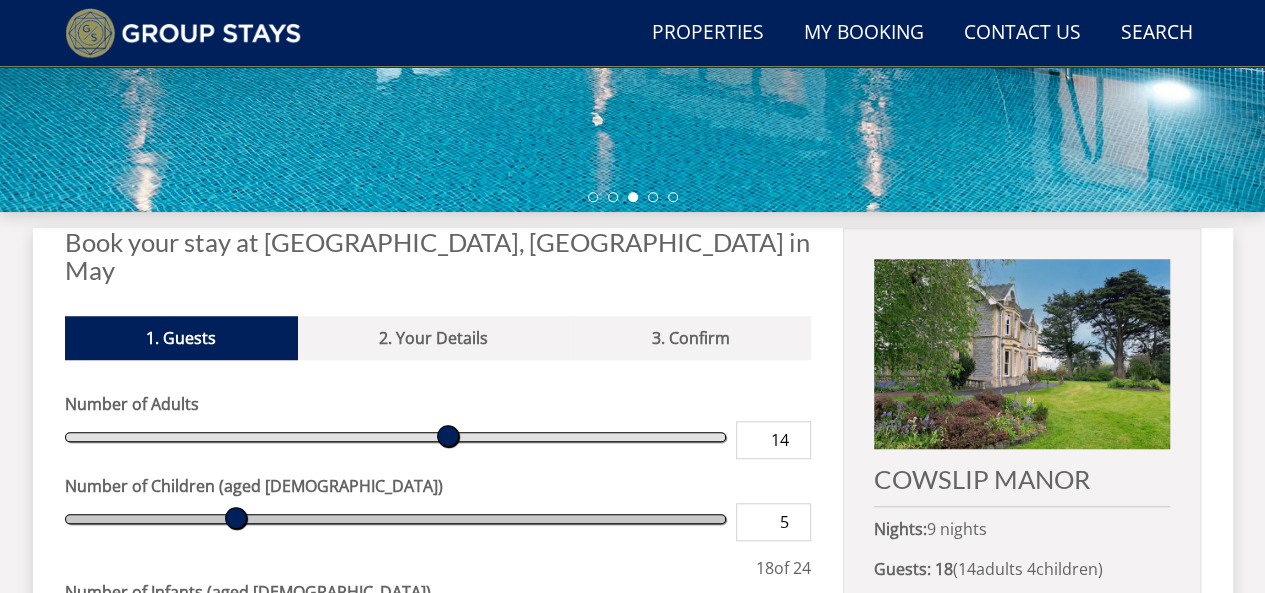 type on "6" 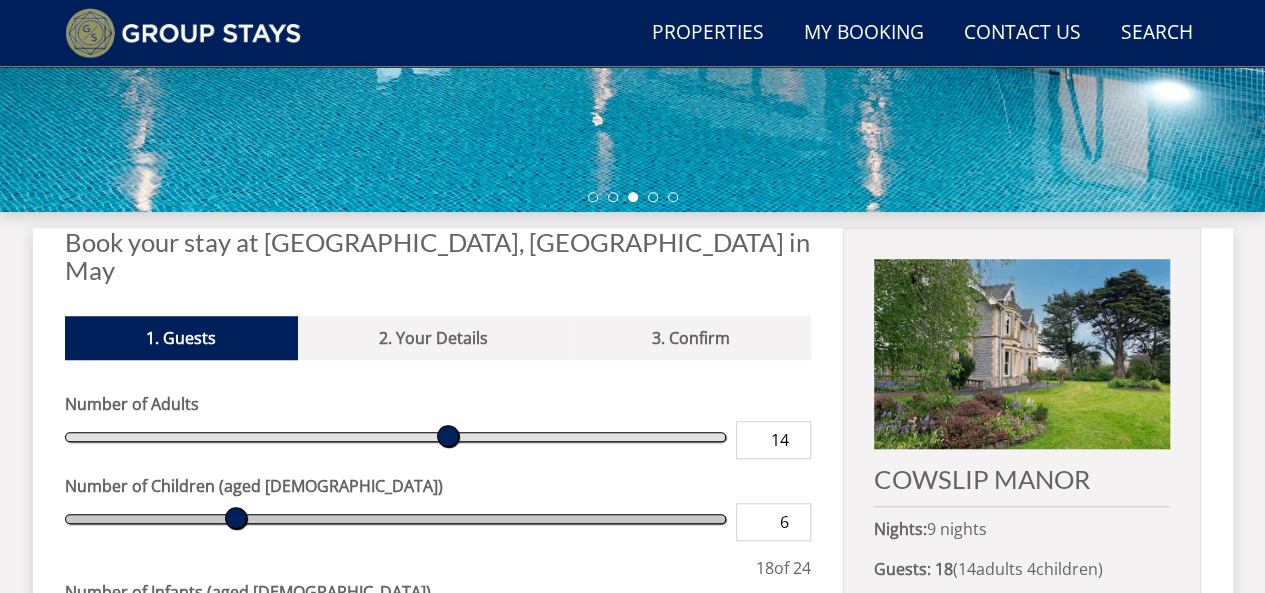 type on "7" 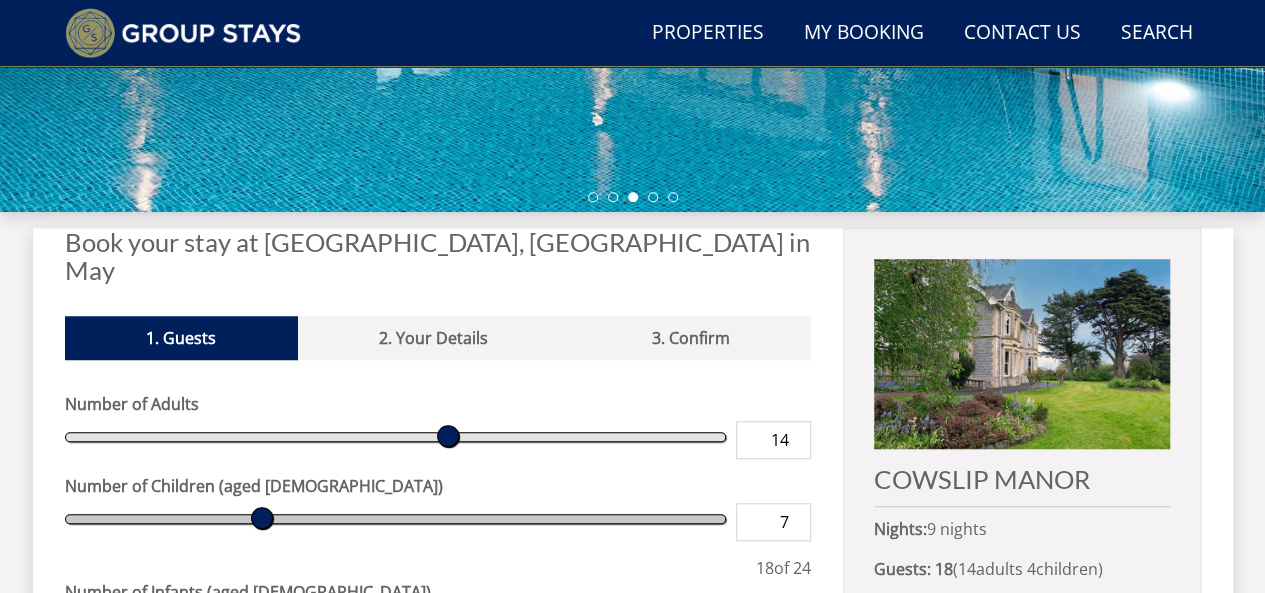 type on "8" 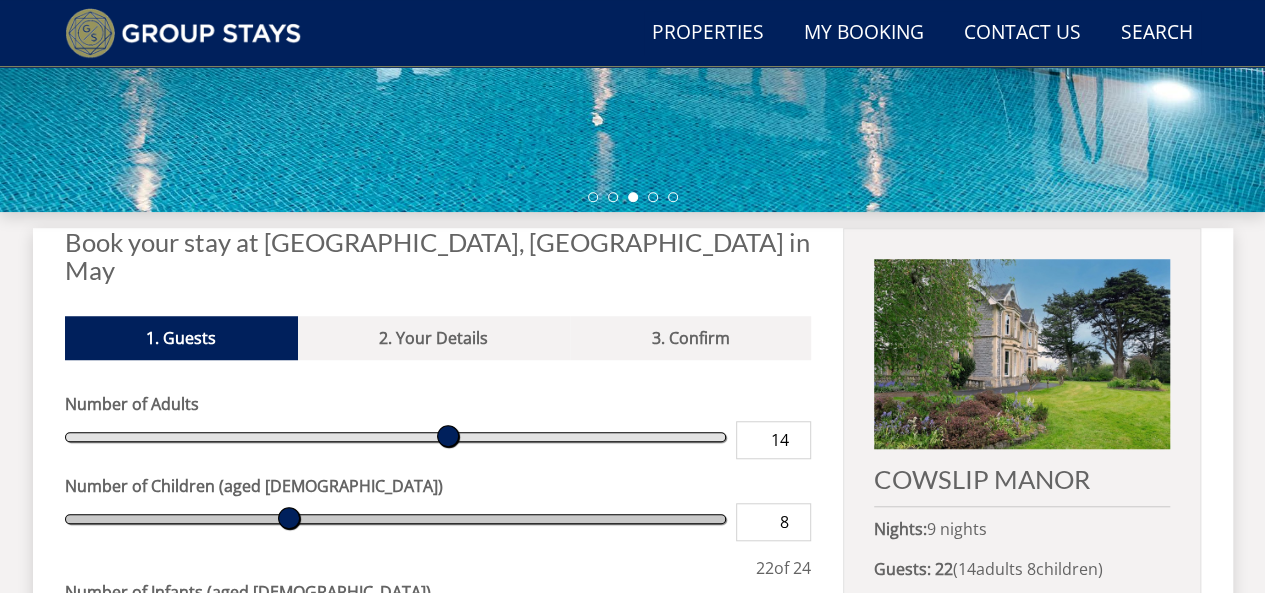 type on "9" 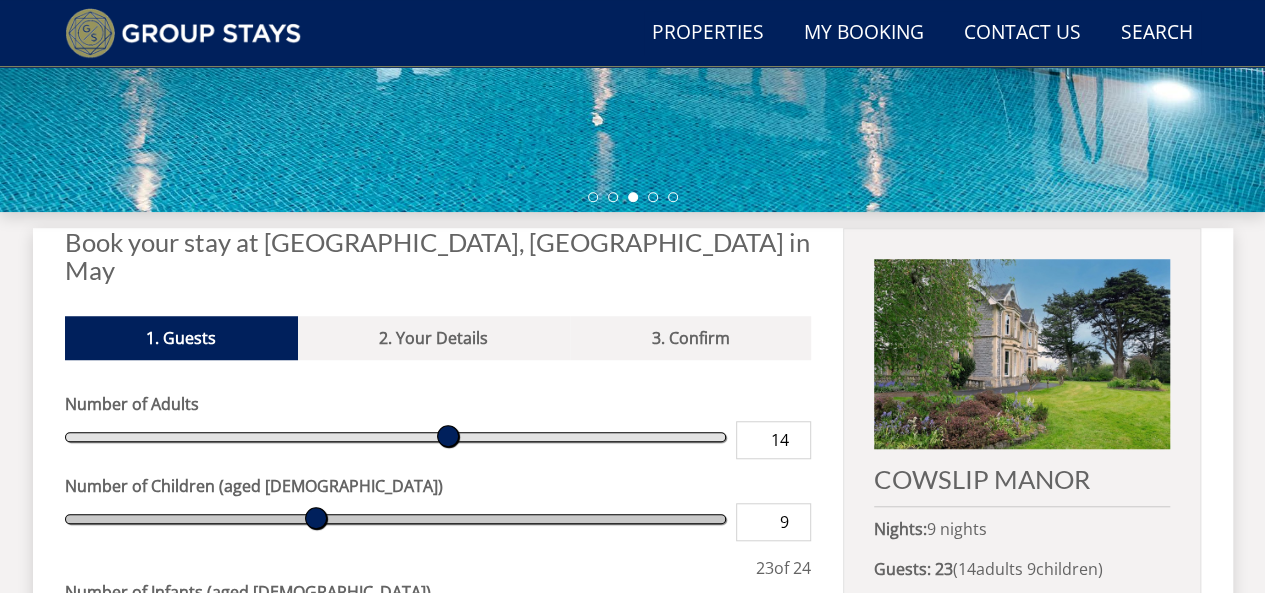 drag, startPoint x: 79, startPoint y: 484, endPoint x: 302, endPoint y: 492, distance: 223.14345 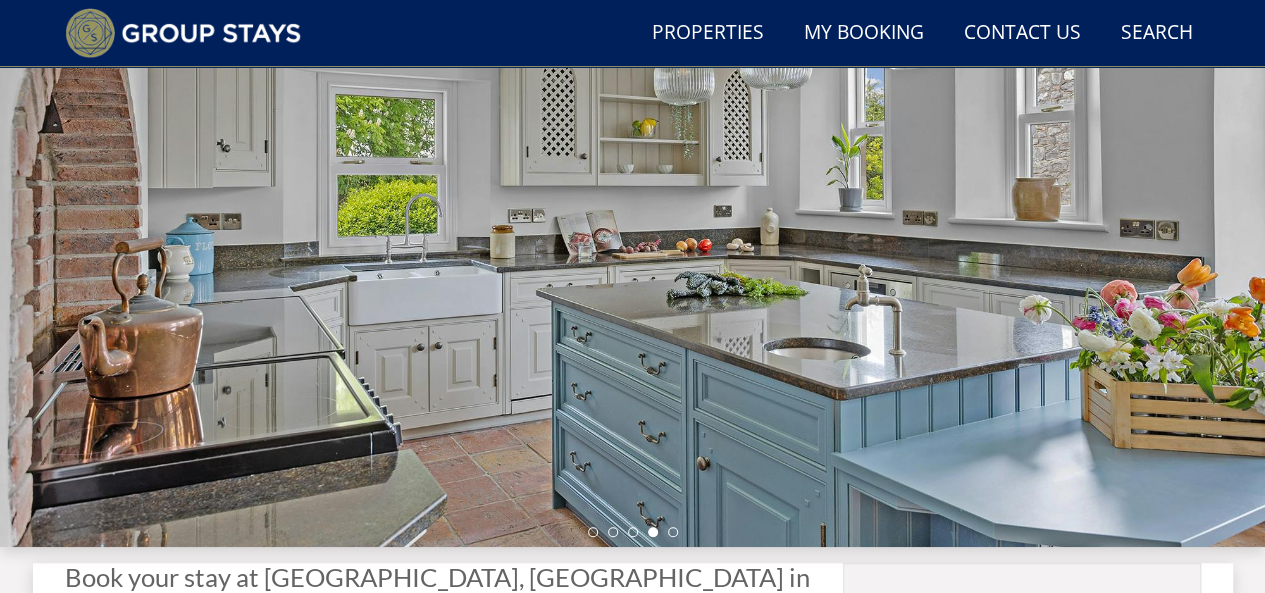 scroll, scrollTop: 269, scrollLeft: 0, axis: vertical 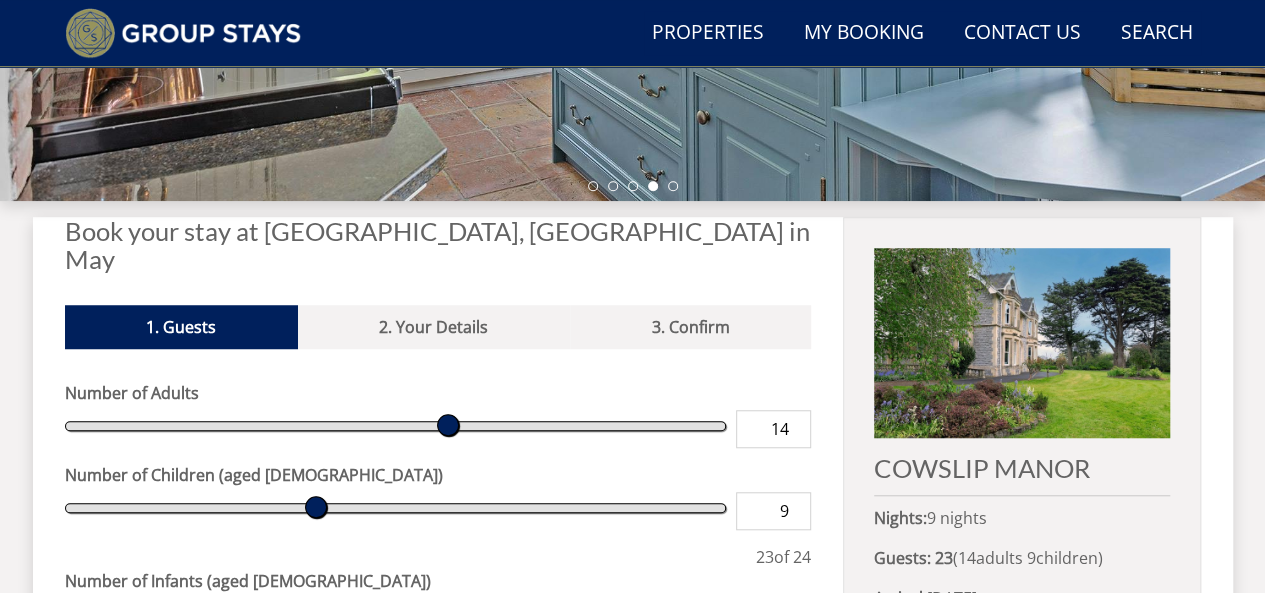 click at bounding box center (1021, 343) 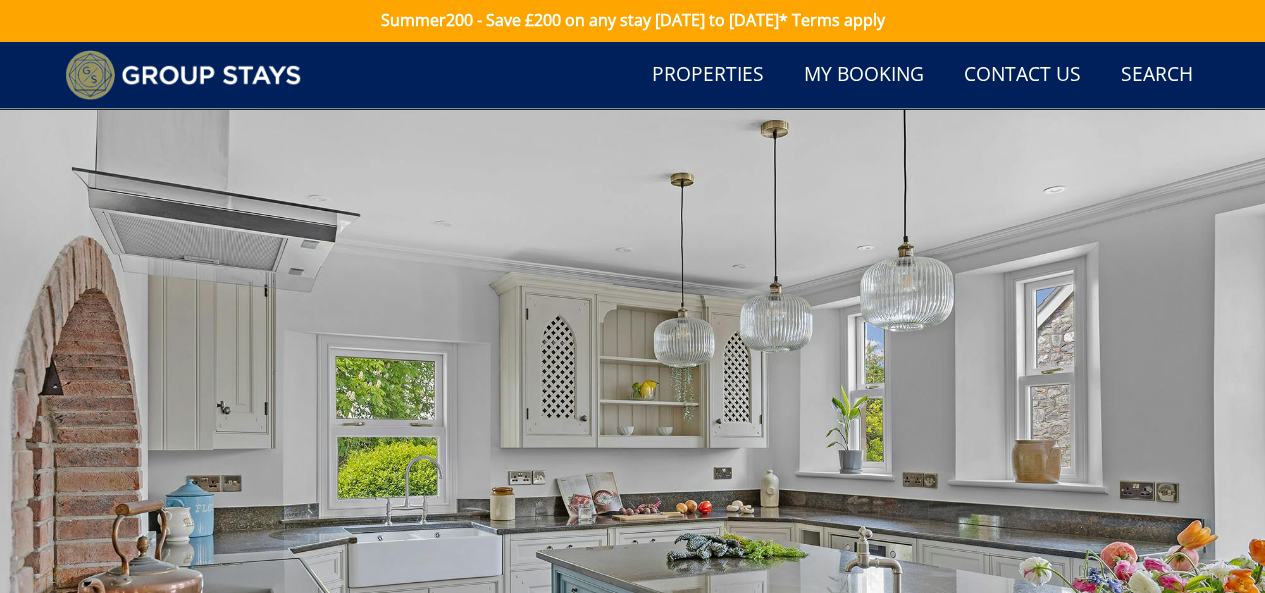 scroll, scrollTop: 0, scrollLeft: 0, axis: both 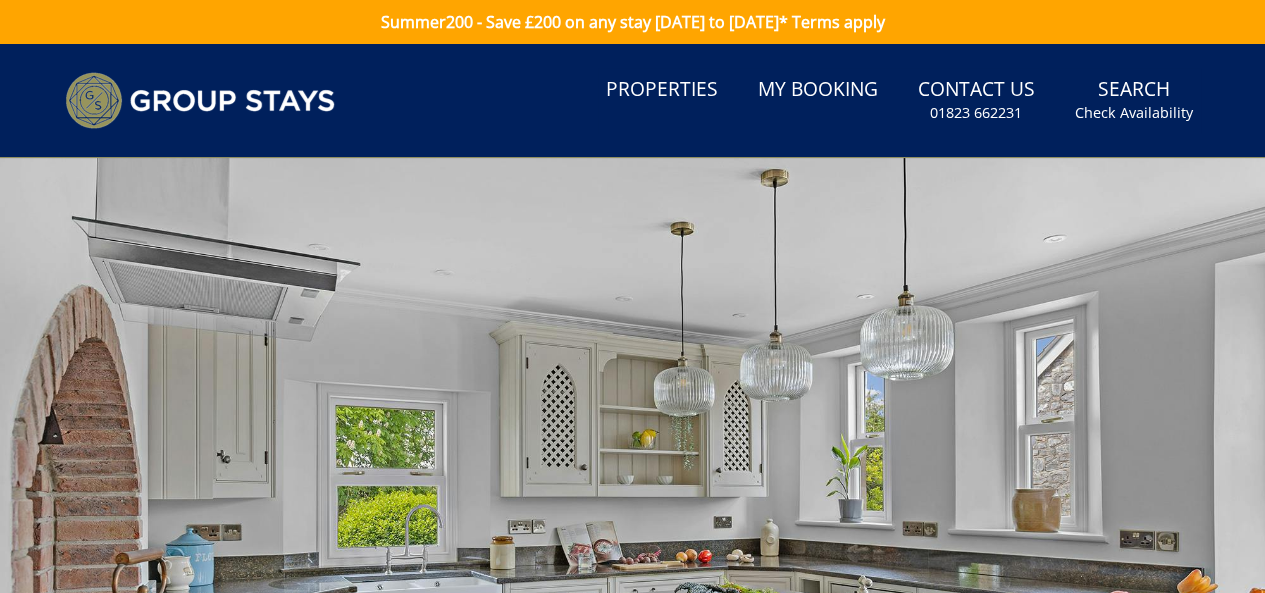 click at bounding box center [632, 508] 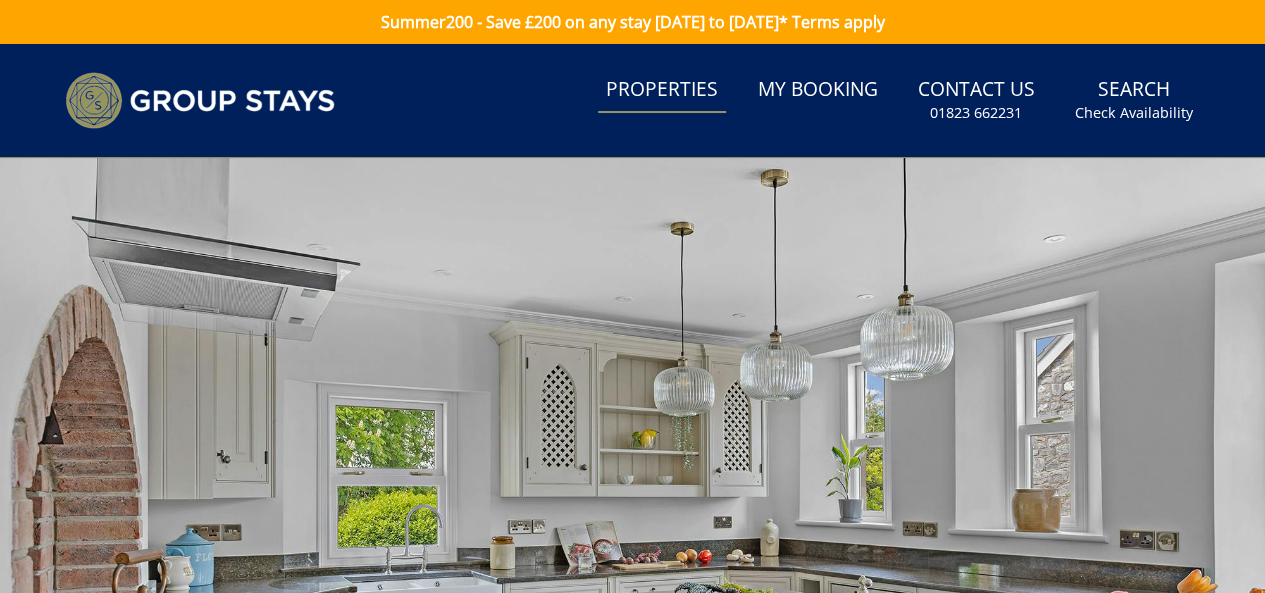 click on "Properties" at bounding box center (662, 90) 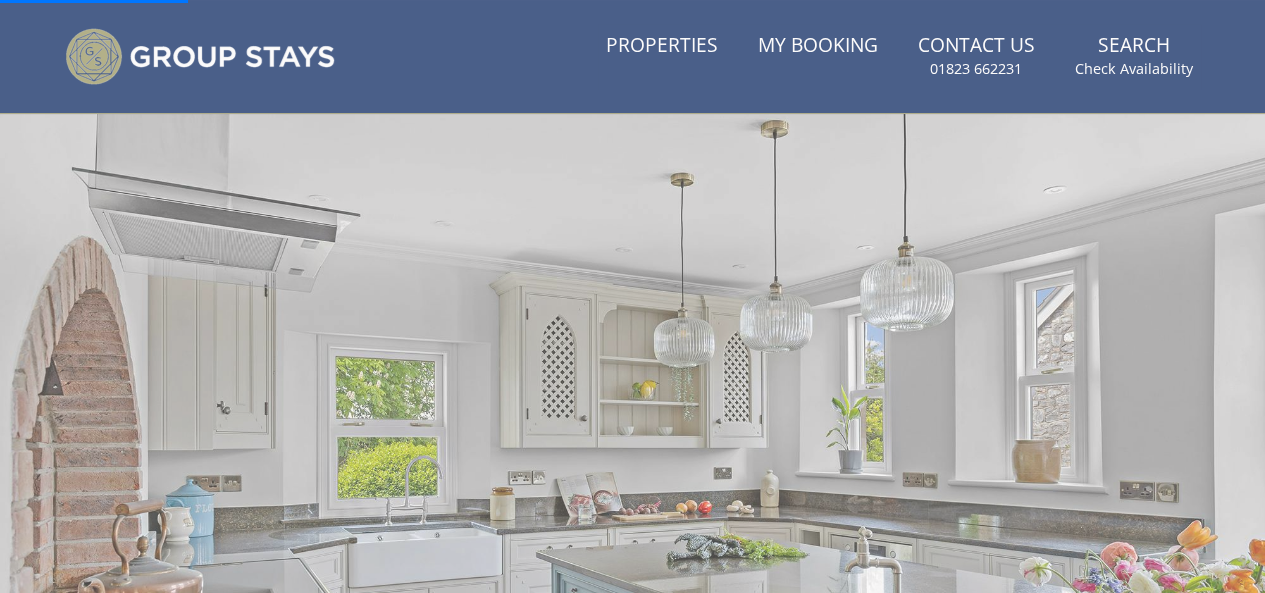 scroll, scrollTop: 122, scrollLeft: 0, axis: vertical 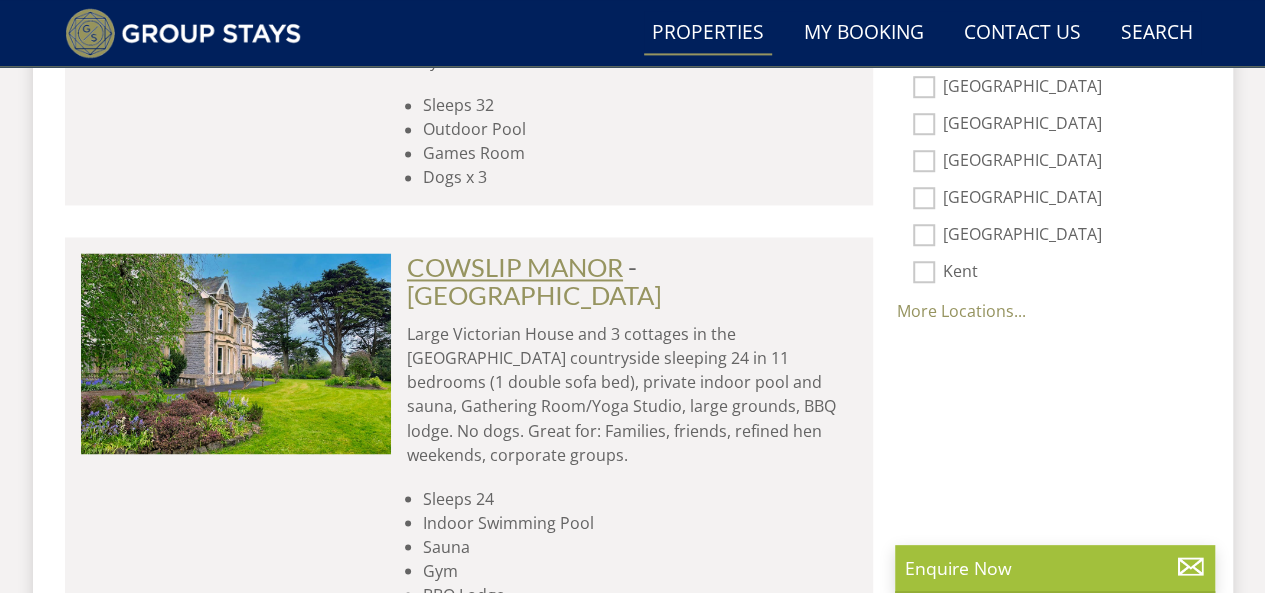 click on "COWSLIP MANOR" at bounding box center (515, 267) 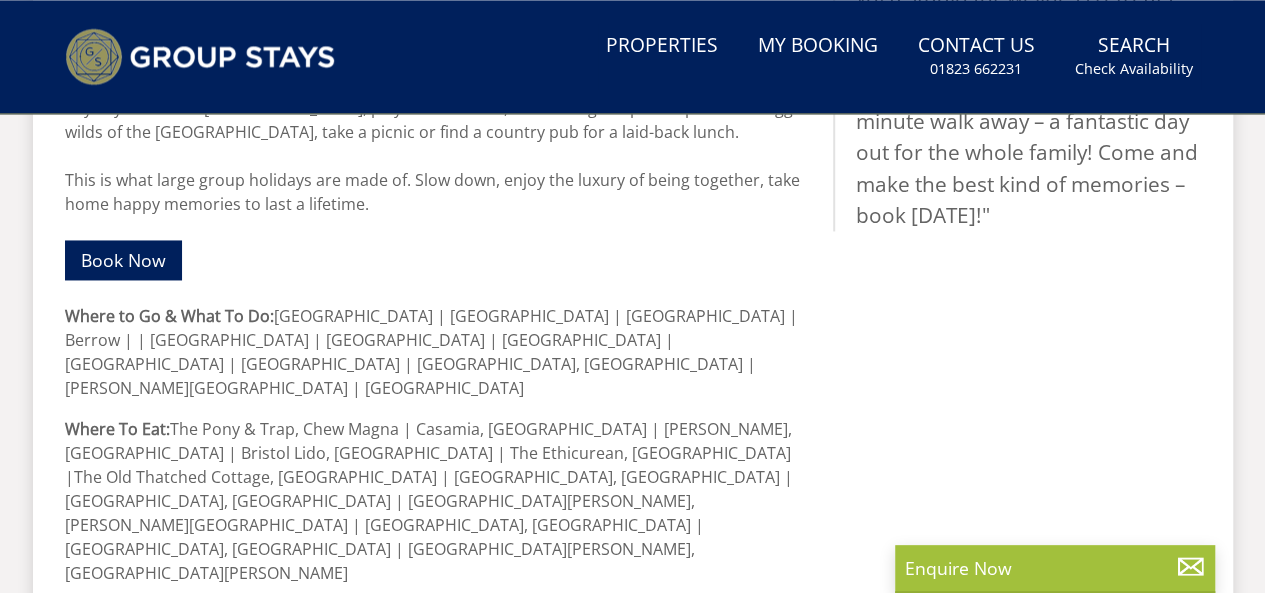 scroll, scrollTop: 0, scrollLeft: 0, axis: both 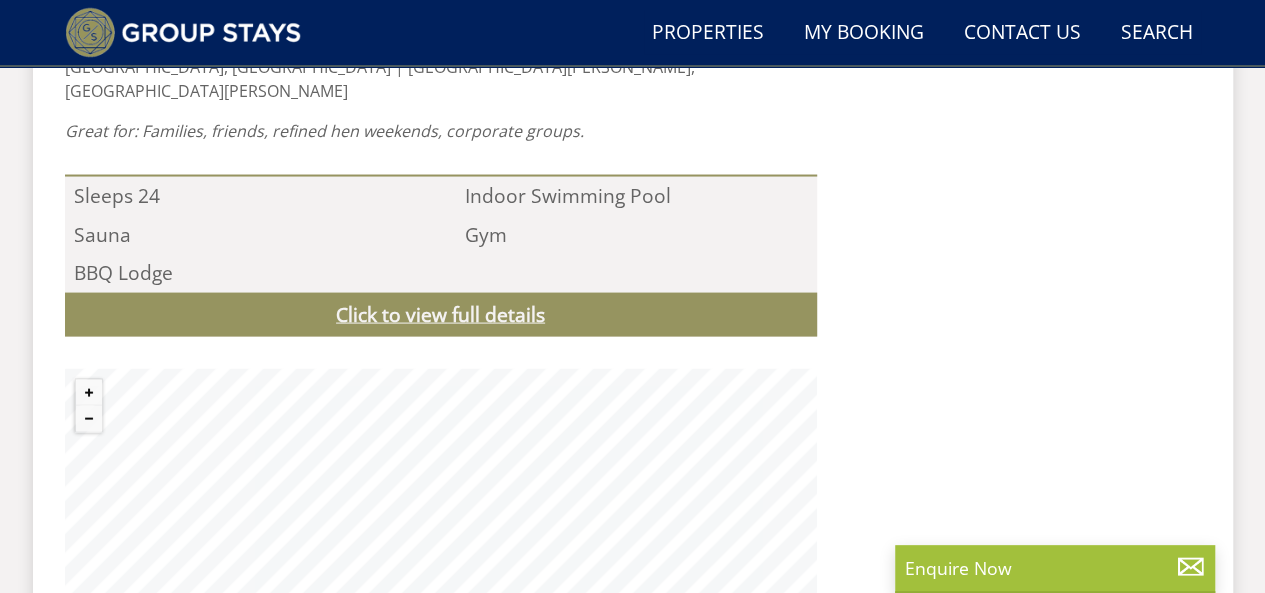click on "Click to view full details" at bounding box center (441, 315) 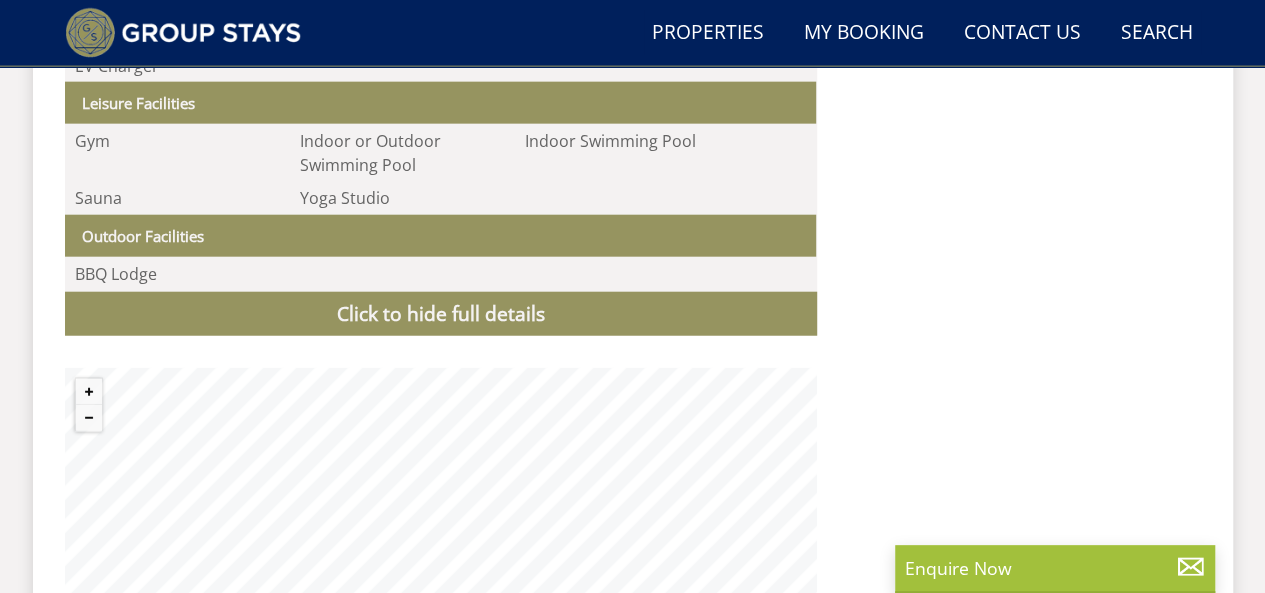 scroll, scrollTop: 2356, scrollLeft: 0, axis: vertical 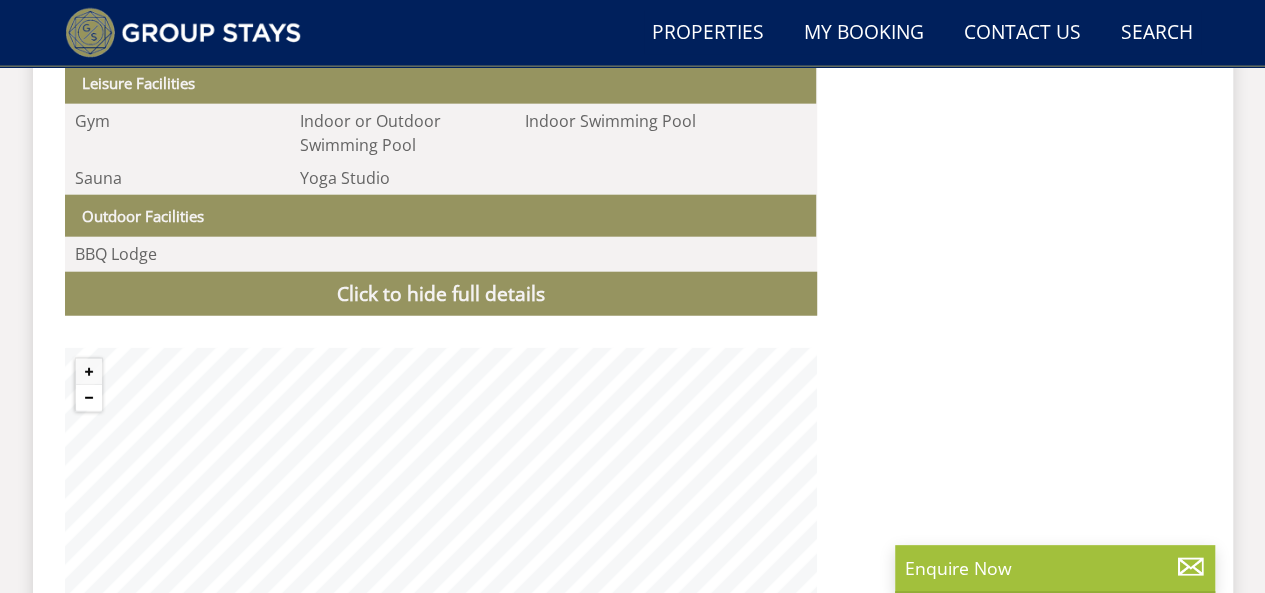 click at bounding box center (89, 398) 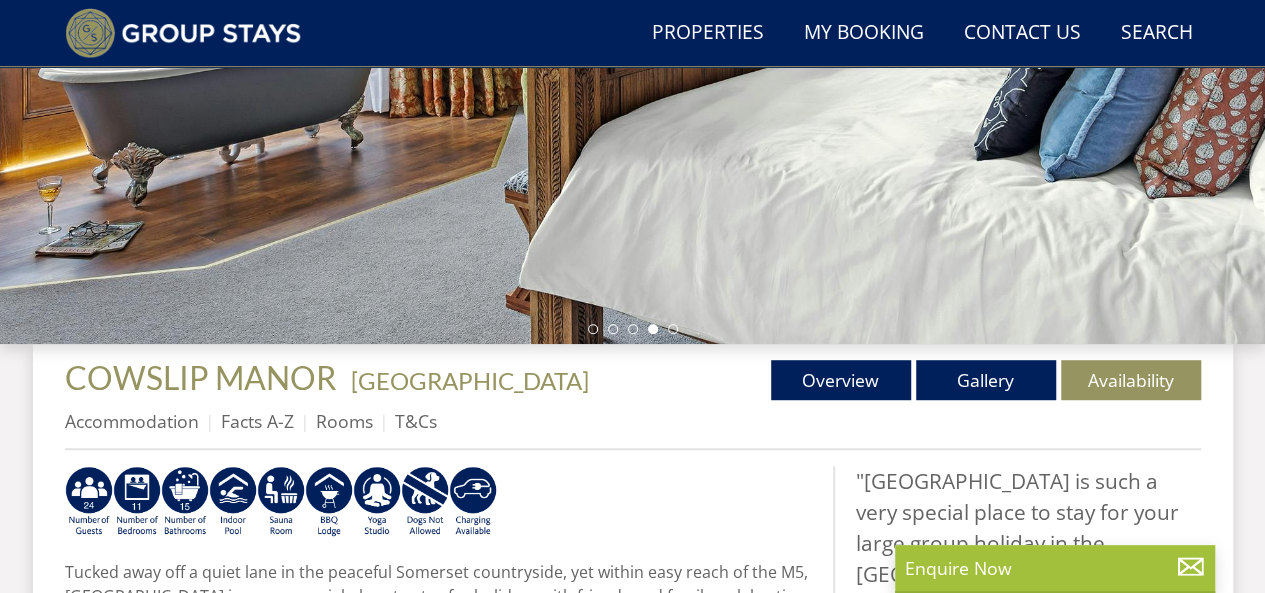 scroll, scrollTop: 382, scrollLeft: 0, axis: vertical 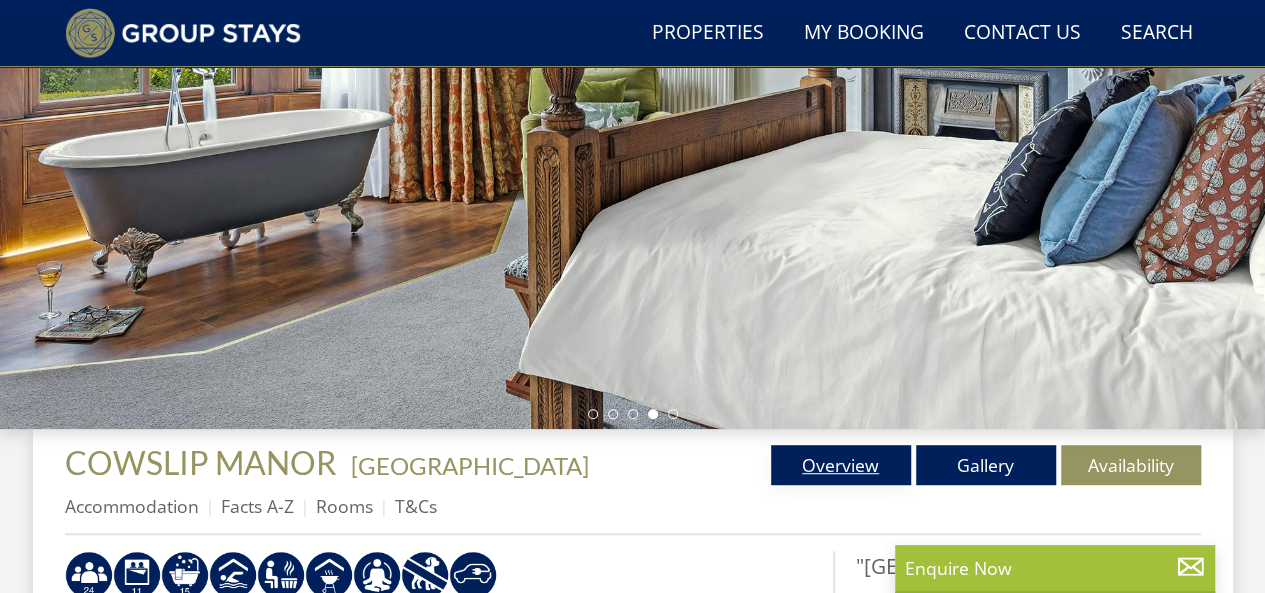 click on "Overview" at bounding box center (841, 465) 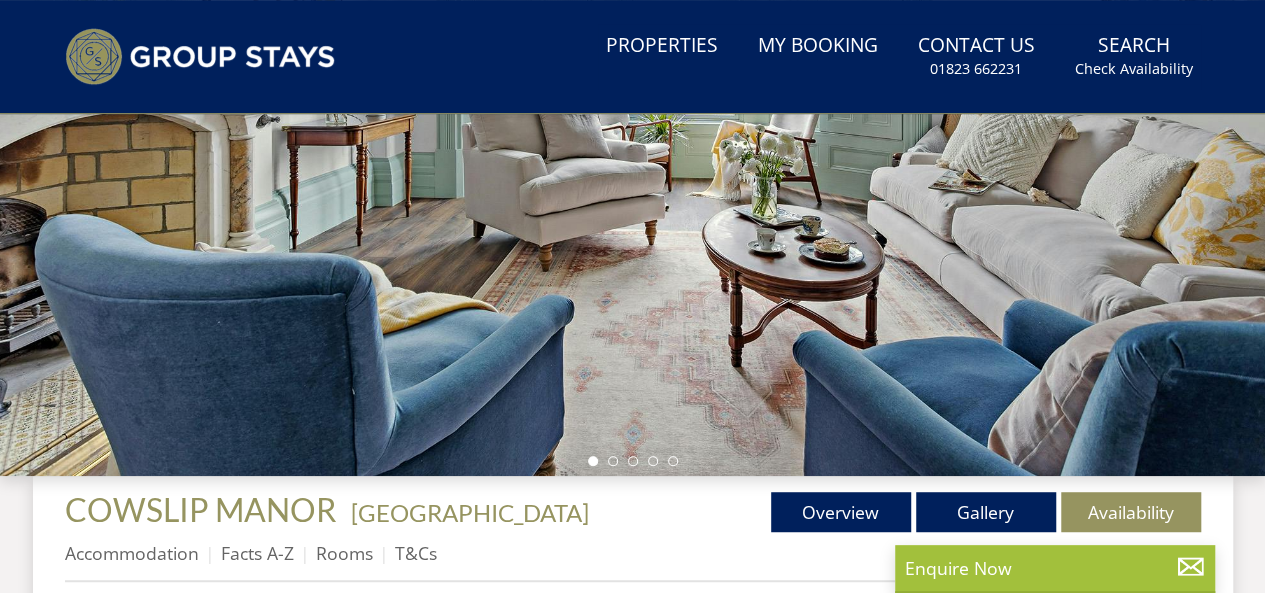 scroll, scrollTop: 0, scrollLeft: 0, axis: both 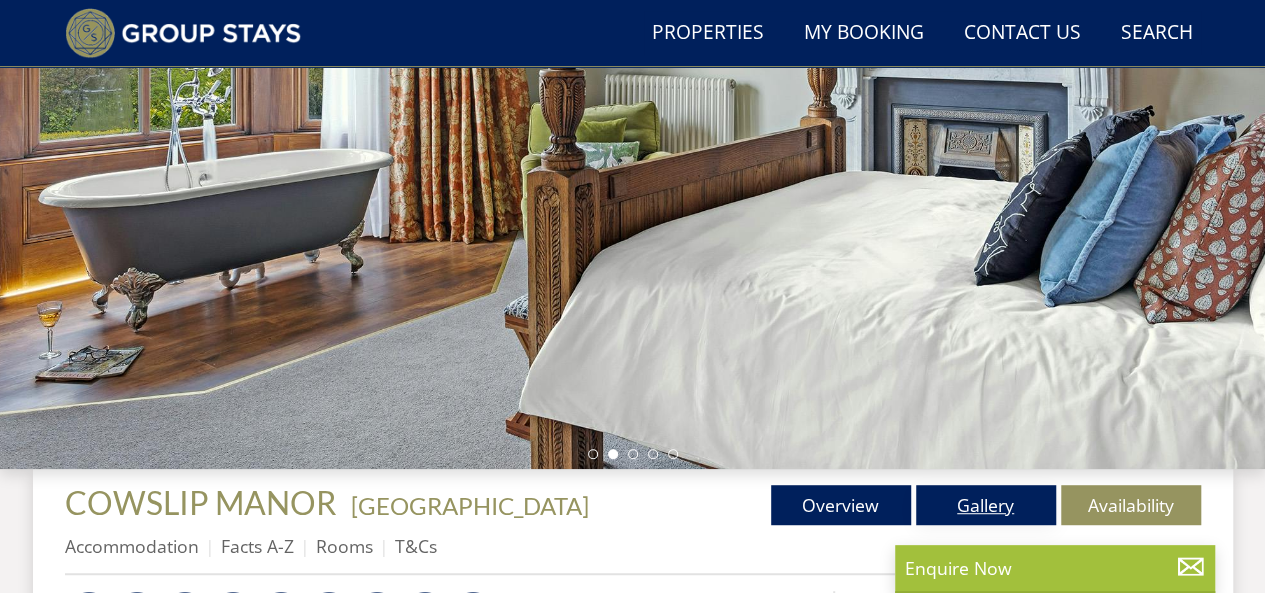 click on "Gallery" at bounding box center (986, 505) 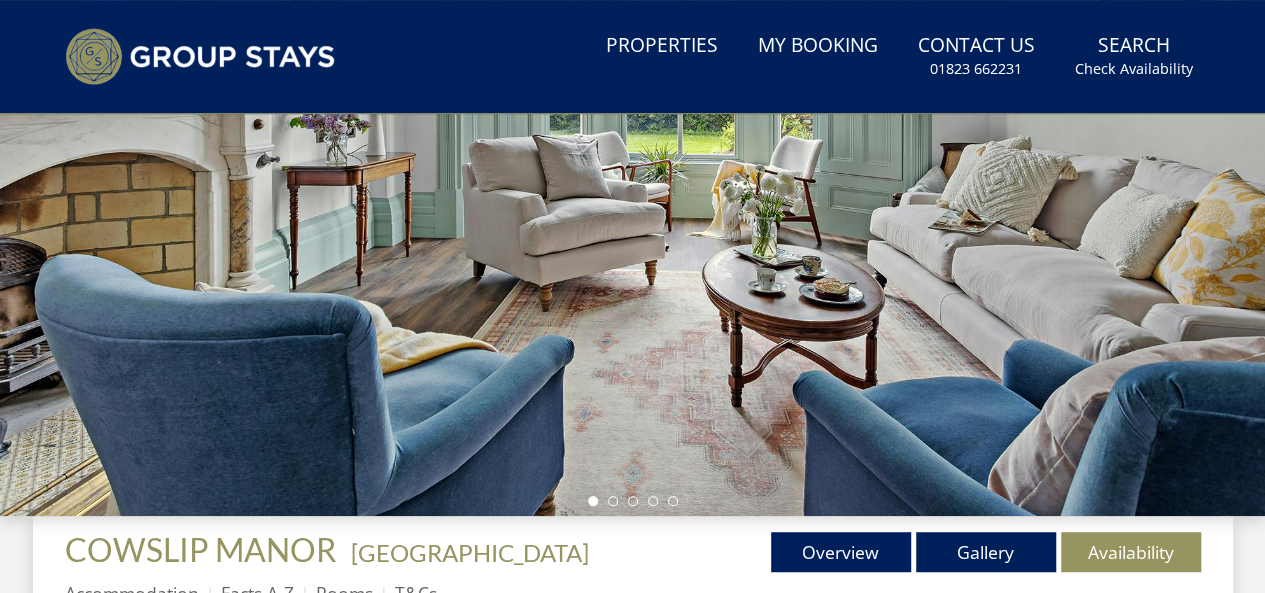 scroll, scrollTop: 0, scrollLeft: 0, axis: both 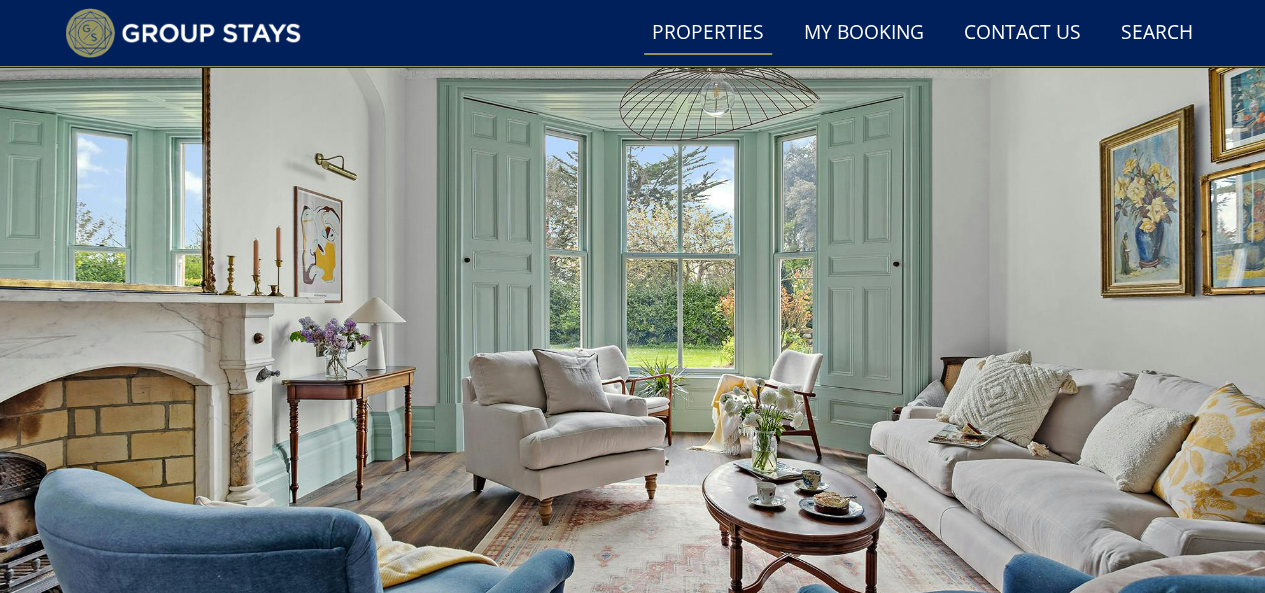 click on "Properties" at bounding box center [708, 33] 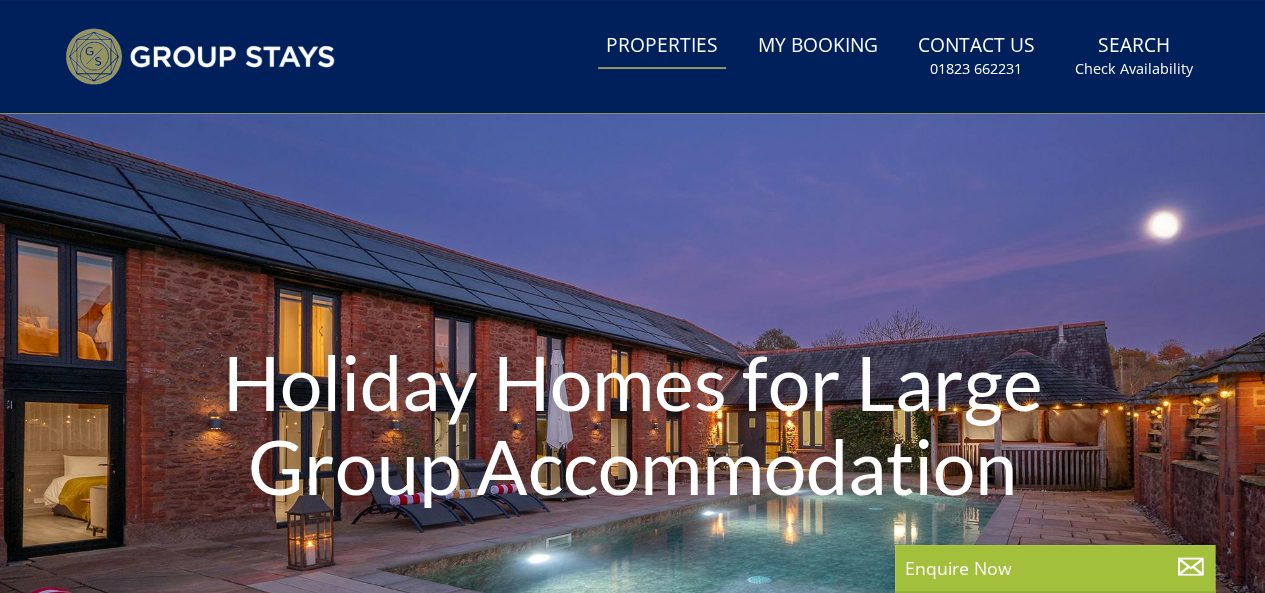 scroll, scrollTop: 0, scrollLeft: 0, axis: both 